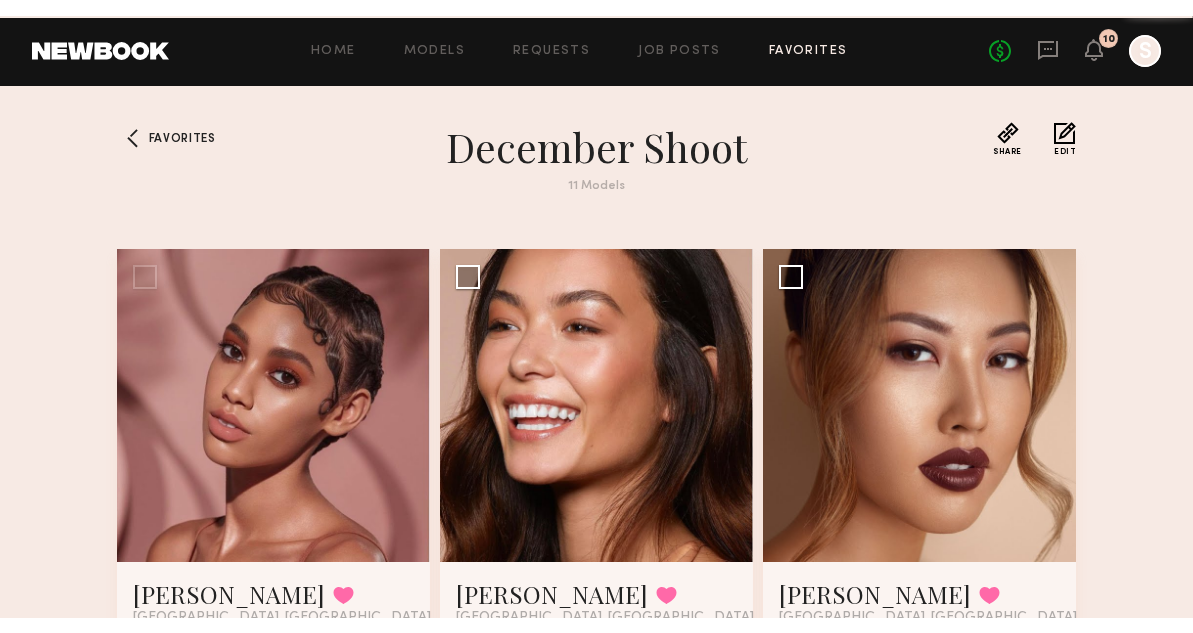 scroll, scrollTop: 0, scrollLeft: 0, axis: both 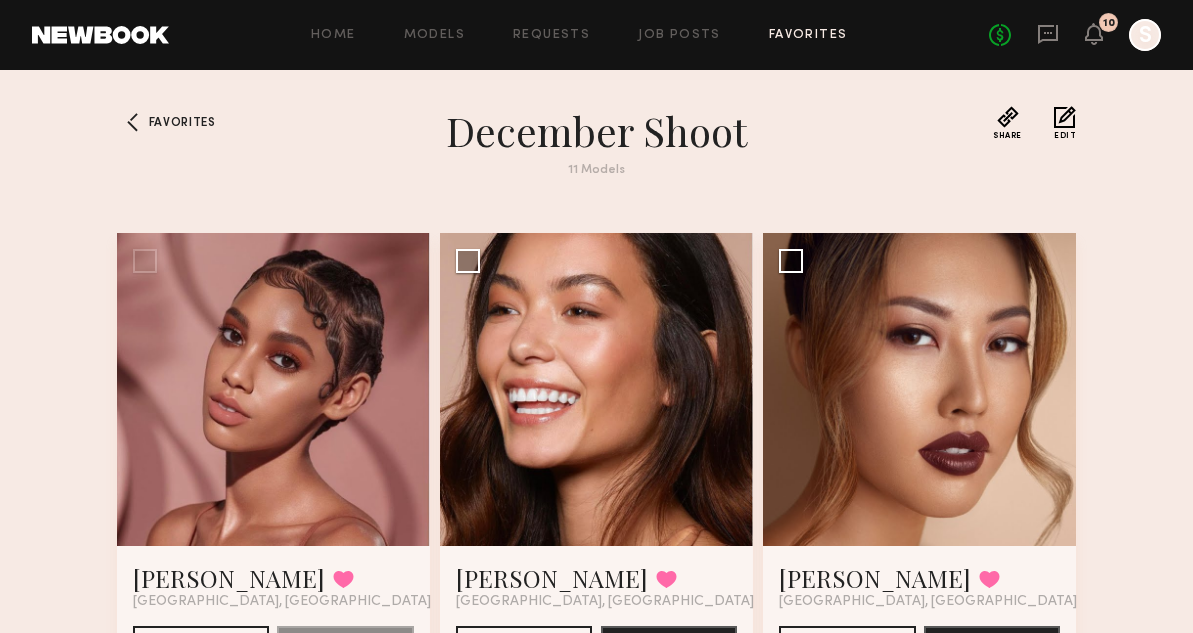 click on "Home Models Requests Job Posts Favorites Sign Out No fees up to $5,000 10 S" 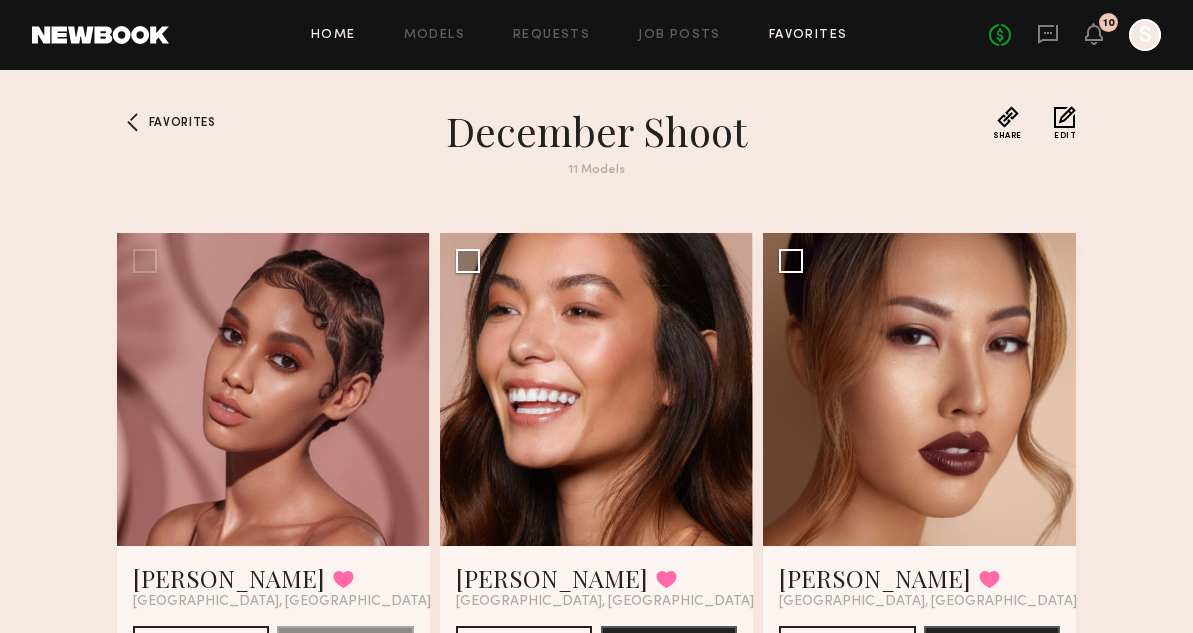 click on "Home" 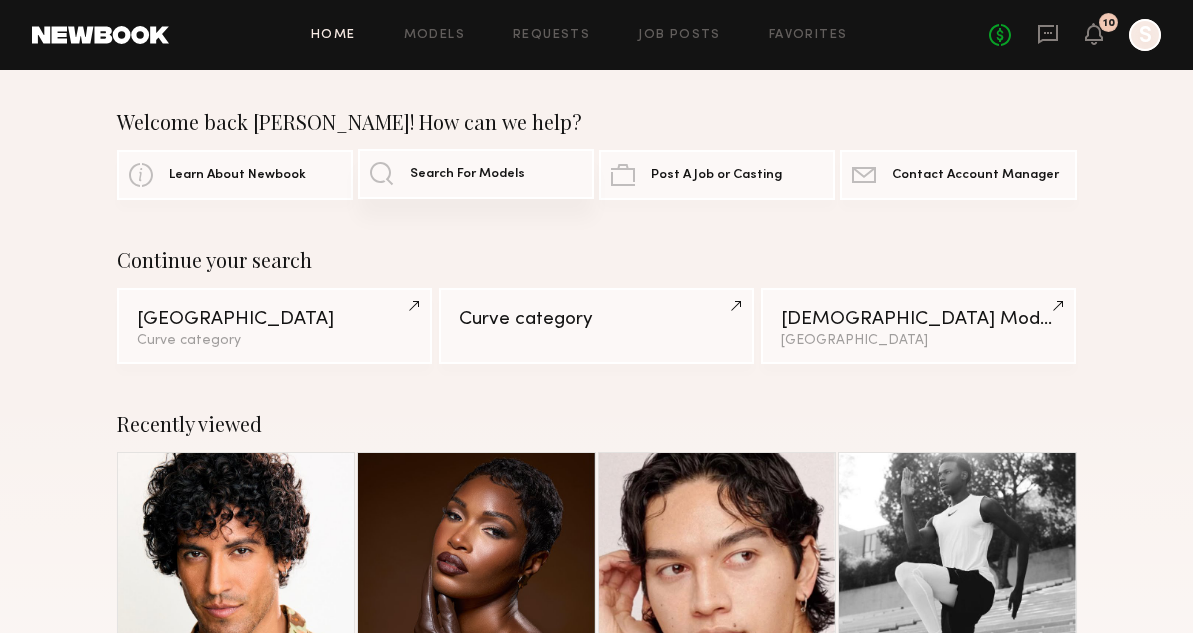 click on "Search For Models" 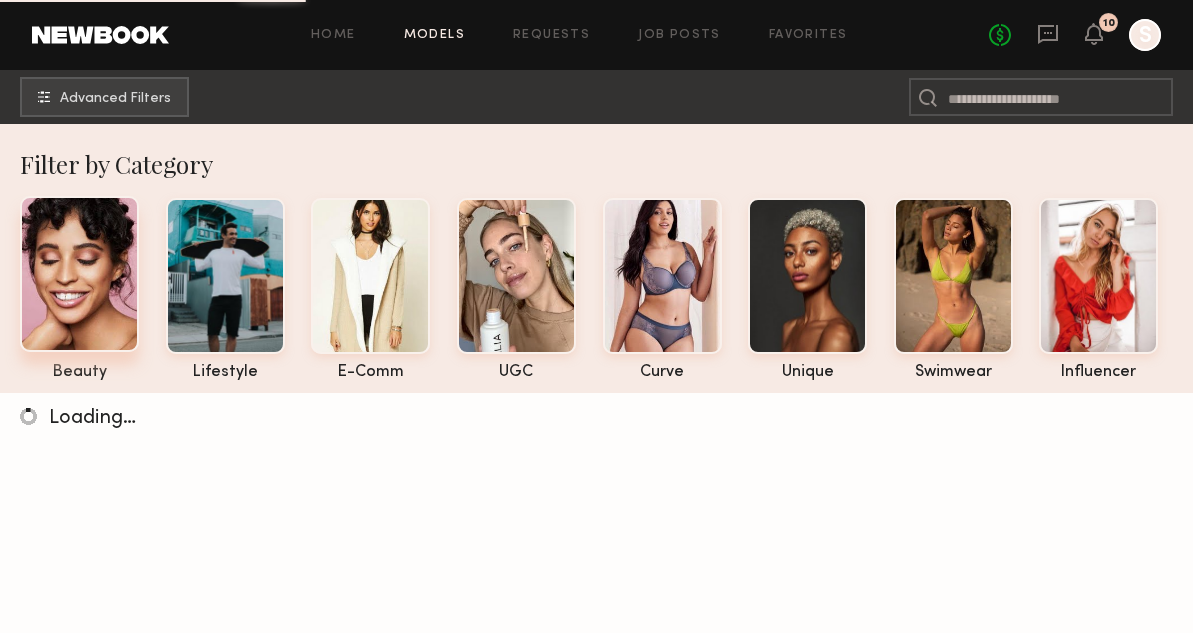 click 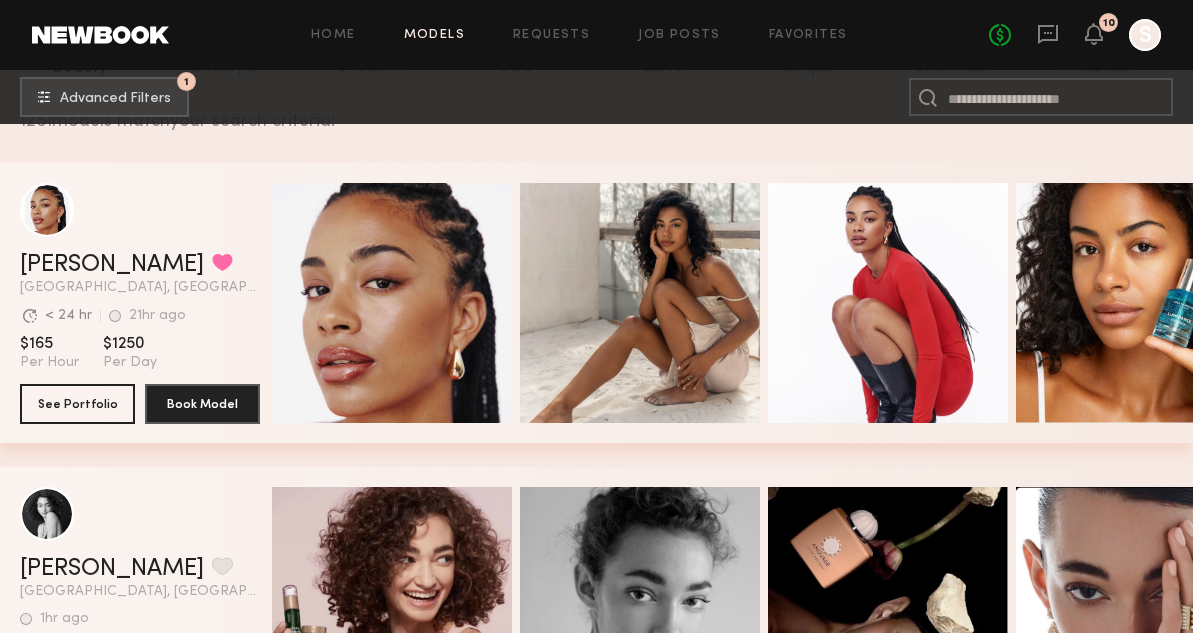scroll, scrollTop: 0, scrollLeft: 0, axis: both 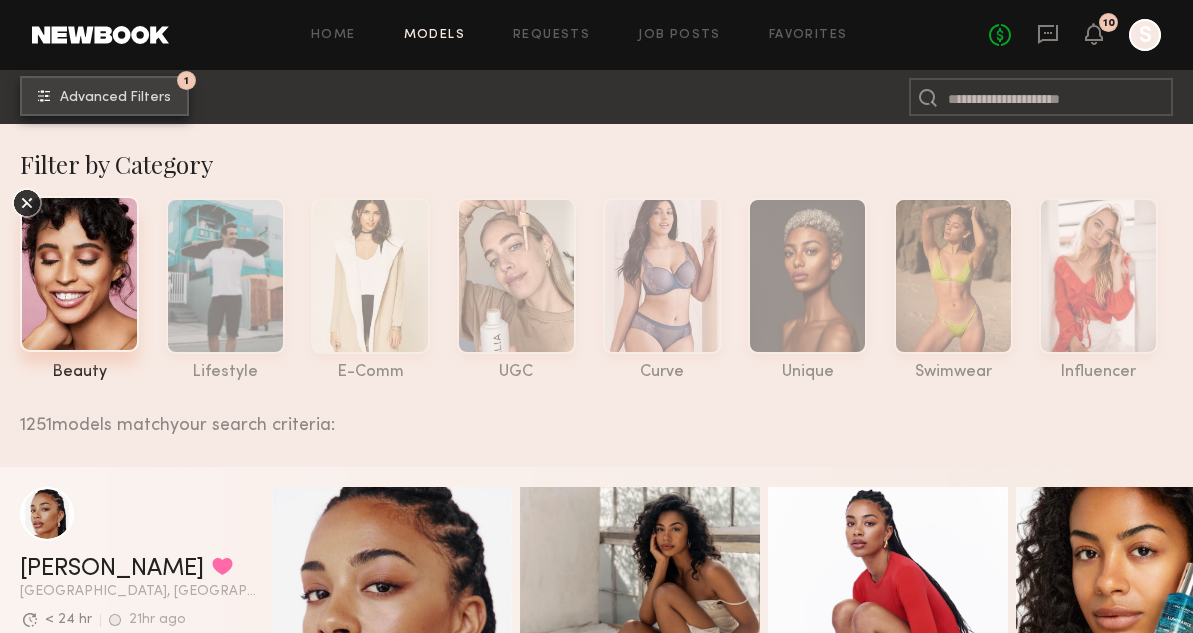 click on "1 Advanced Filters" 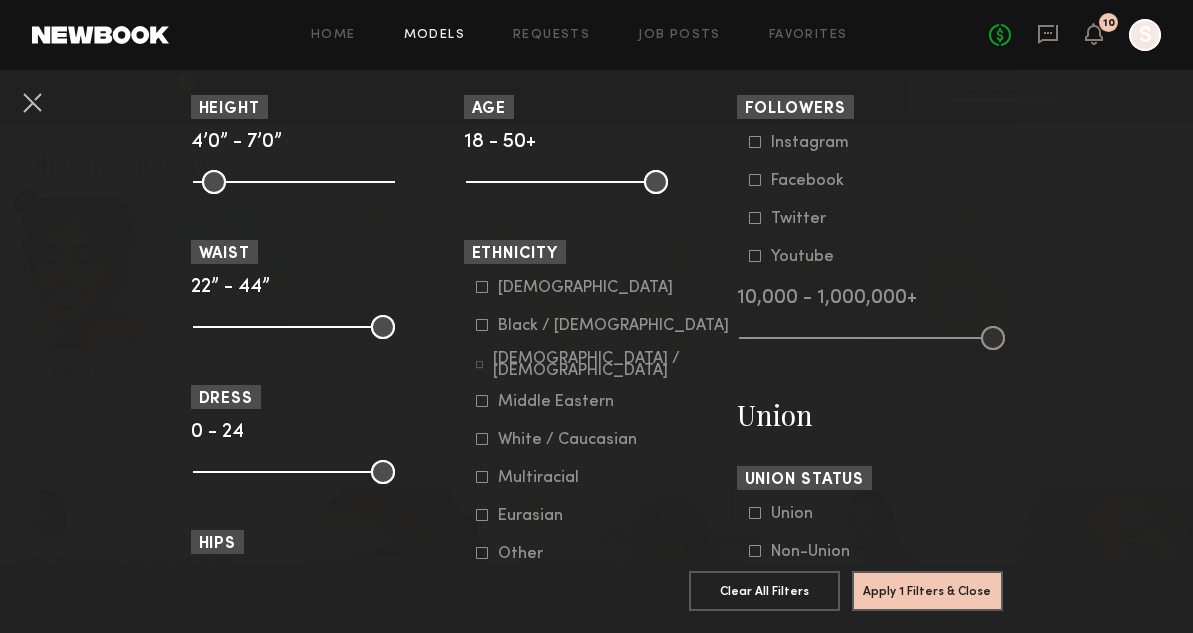 scroll, scrollTop: 939, scrollLeft: 0, axis: vertical 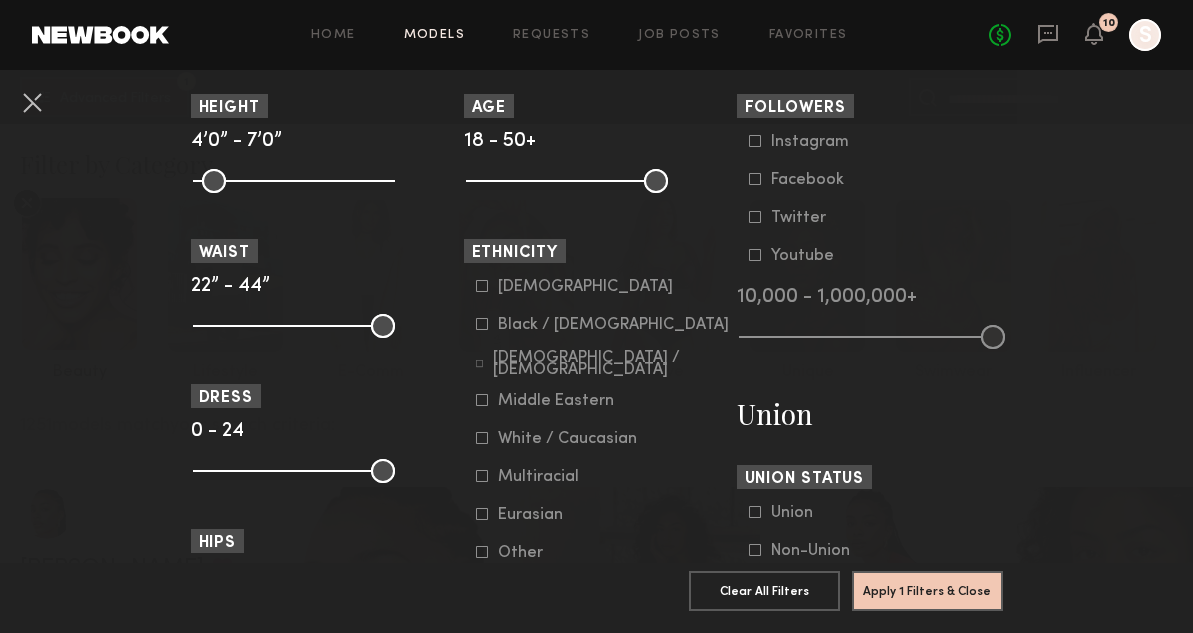 click on "Hispanic / Latino" 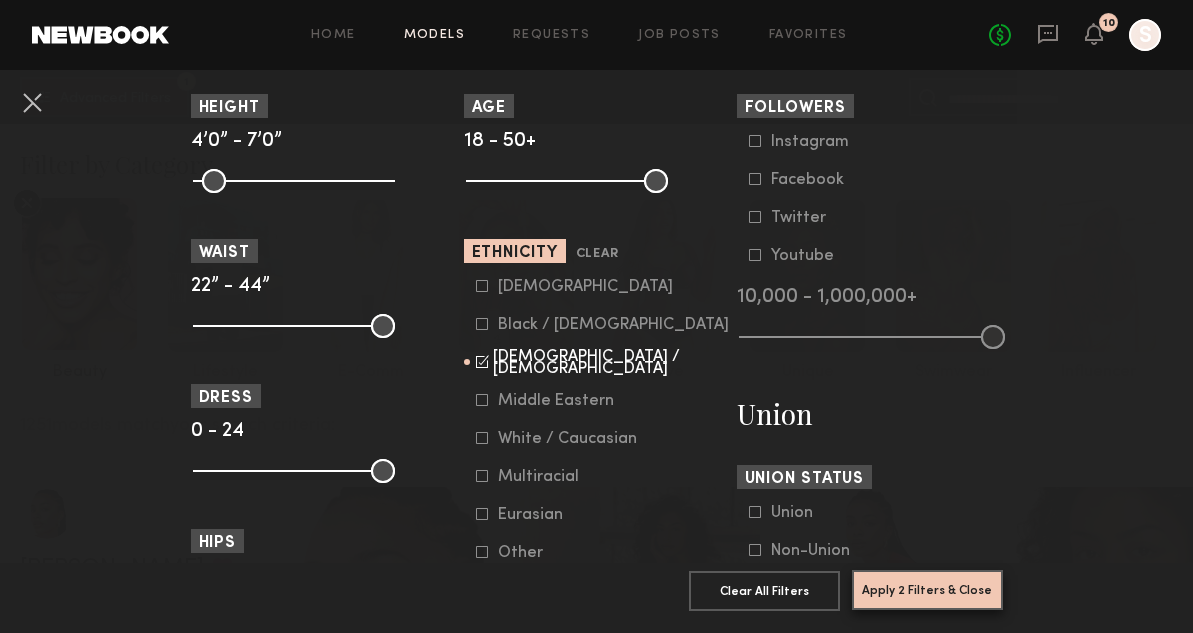 click on "Apply 2 Filters & Close" 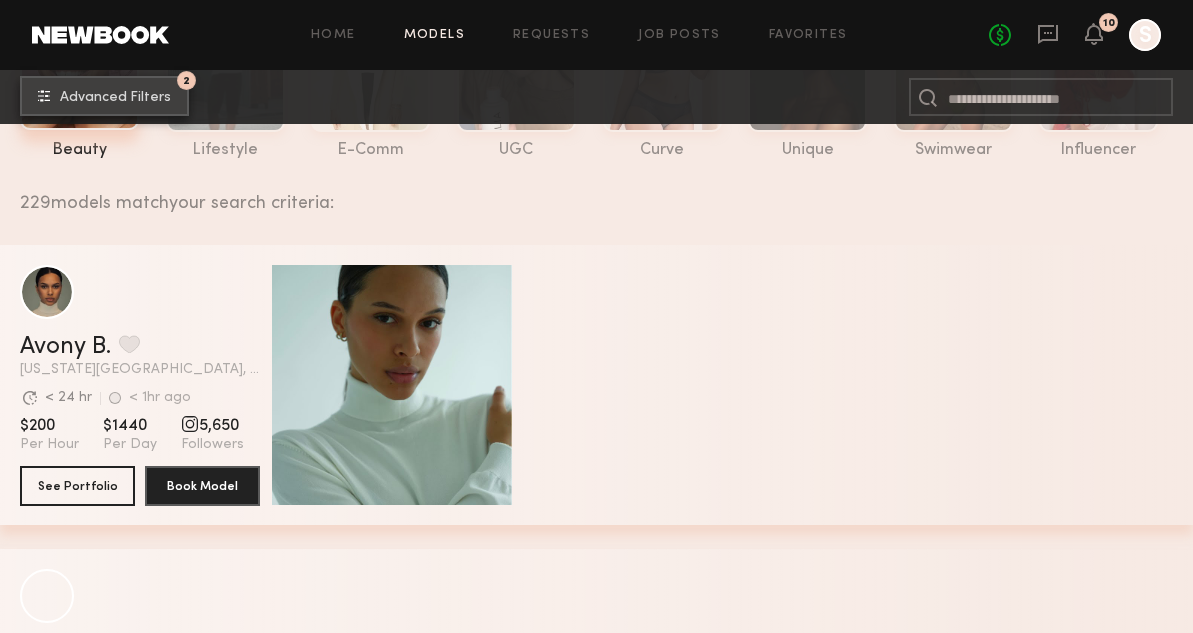 scroll, scrollTop: 228, scrollLeft: 0, axis: vertical 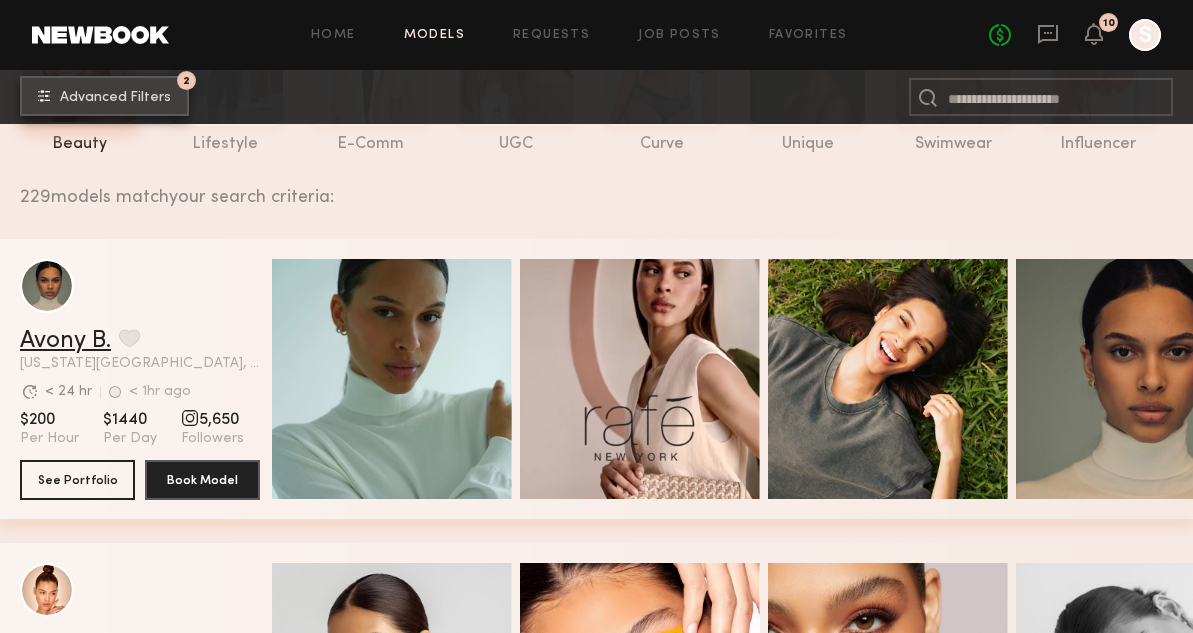type 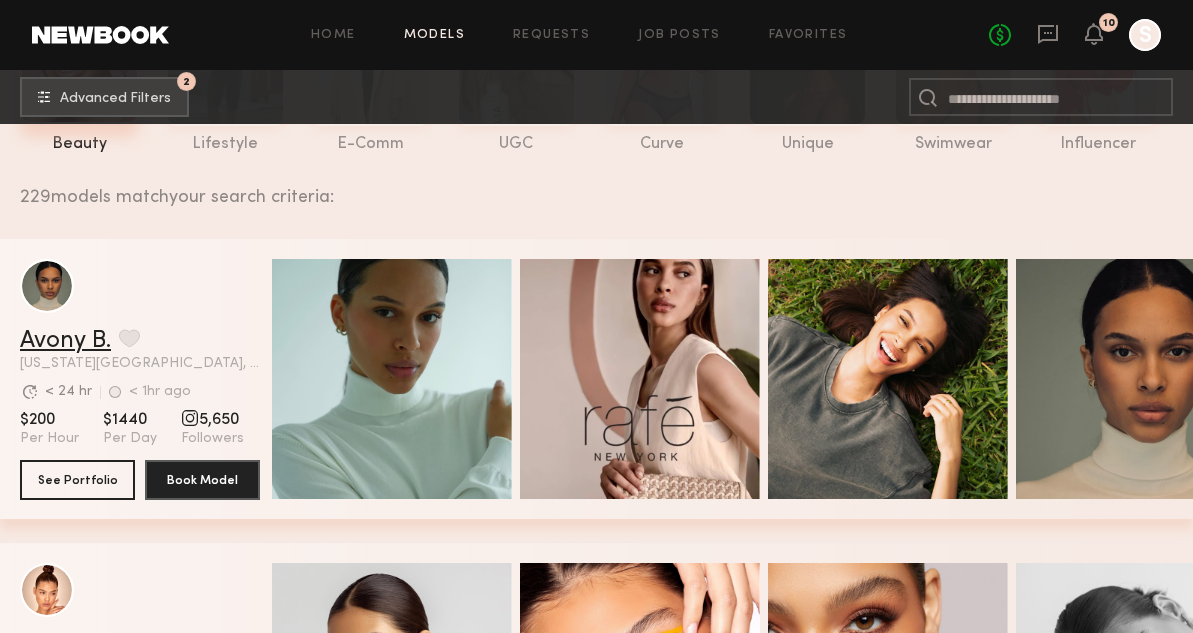 click on "Avony B." 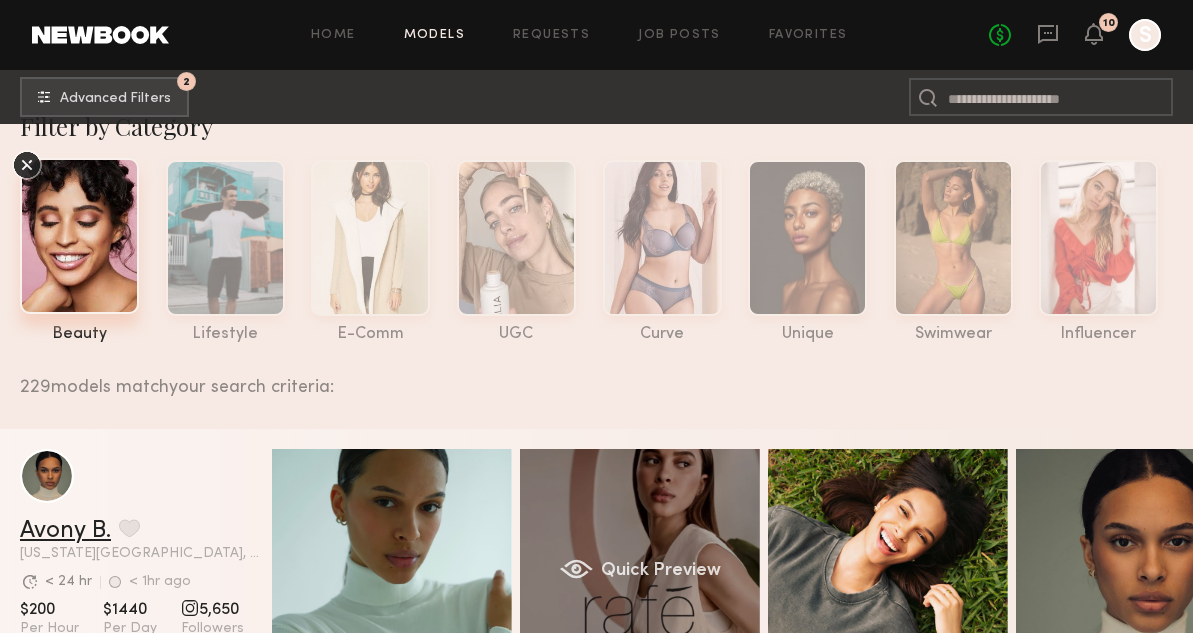 scroll, scrollTop: 0, scrollLeft: 0, axis: both 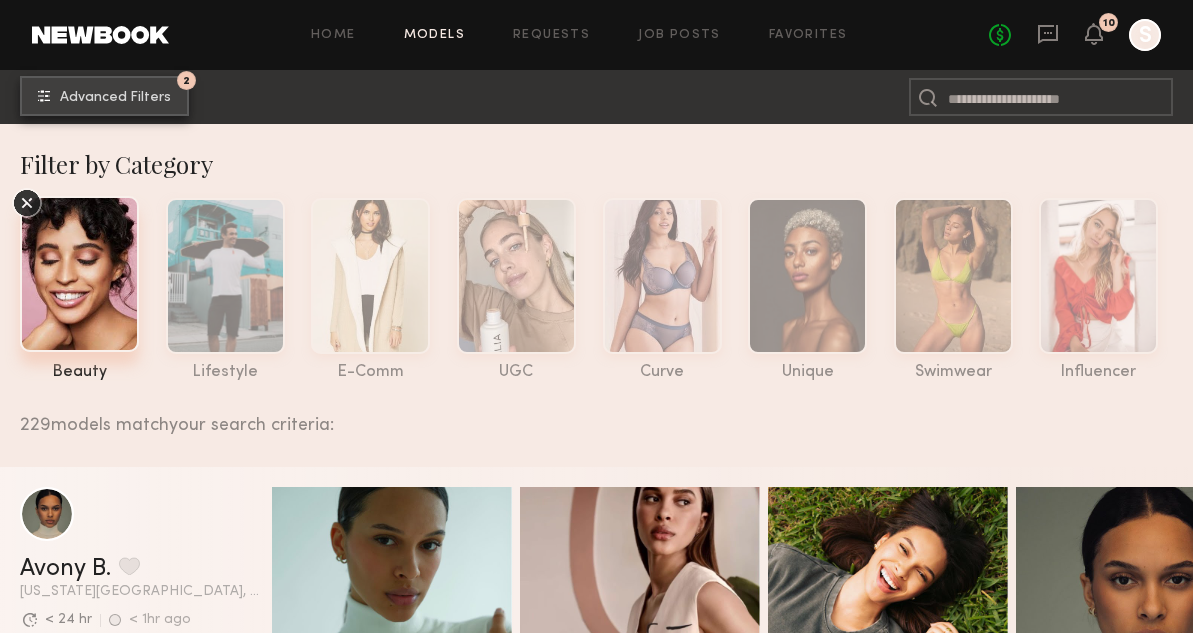 click on "Advanced Filters" 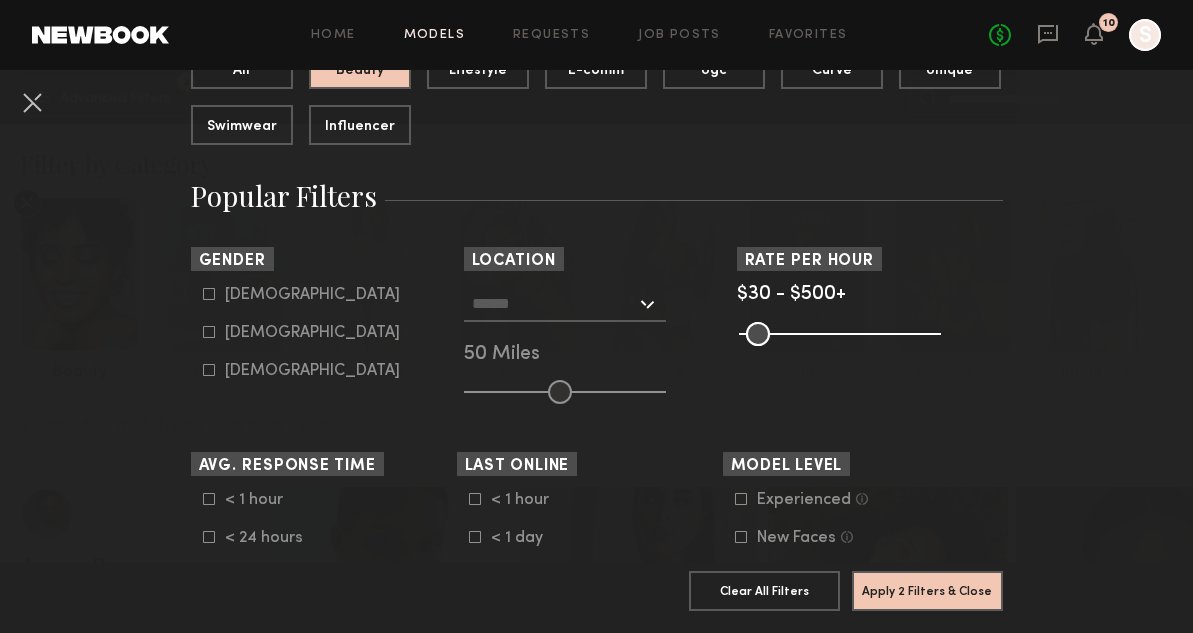 scroll, scrollTop: 260, scrollLeft: 0, axis: vertical 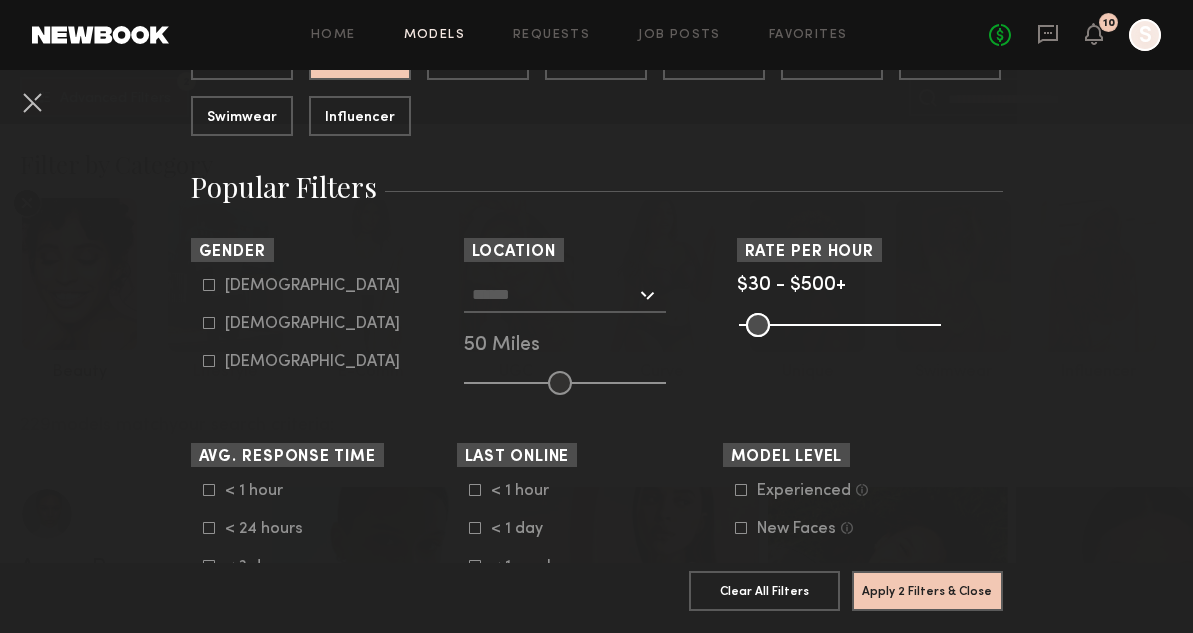 click 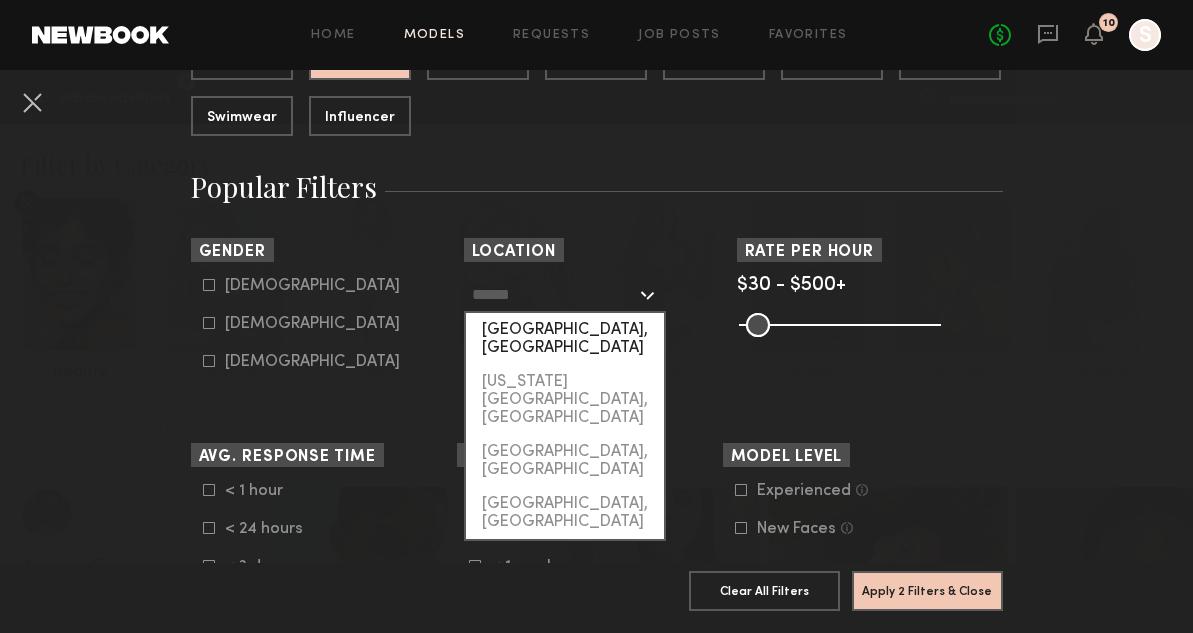 click on "[GEOGRAPHIC_DATA], [GEOGRAPHIC_DATA]" 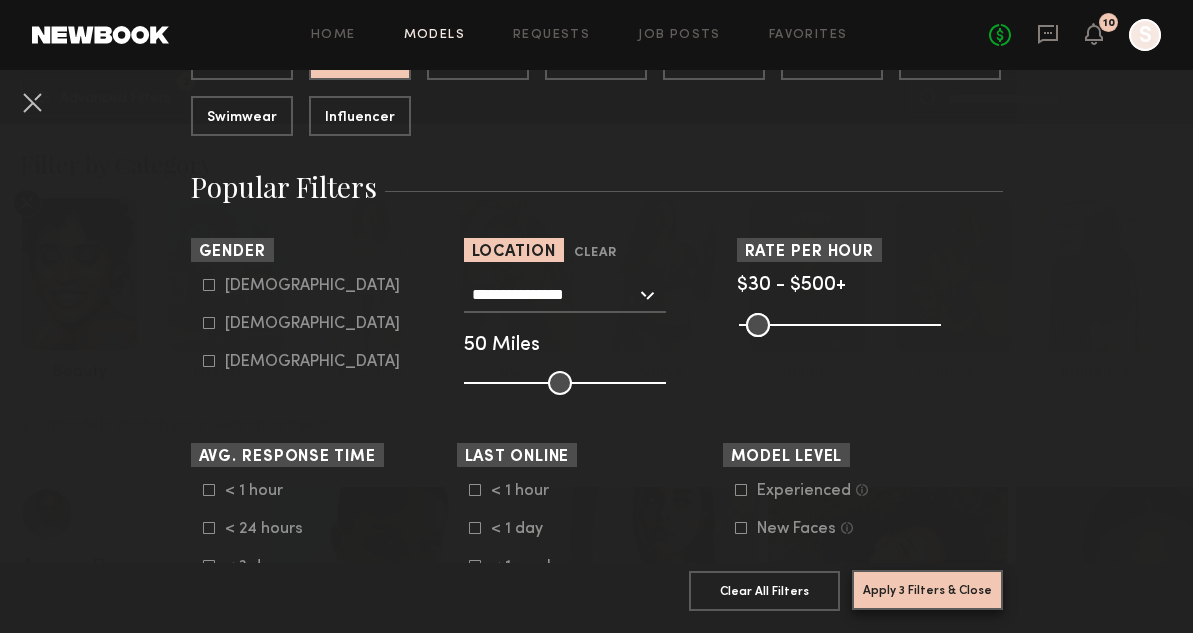 click on "Apply 3 Filters & Close" 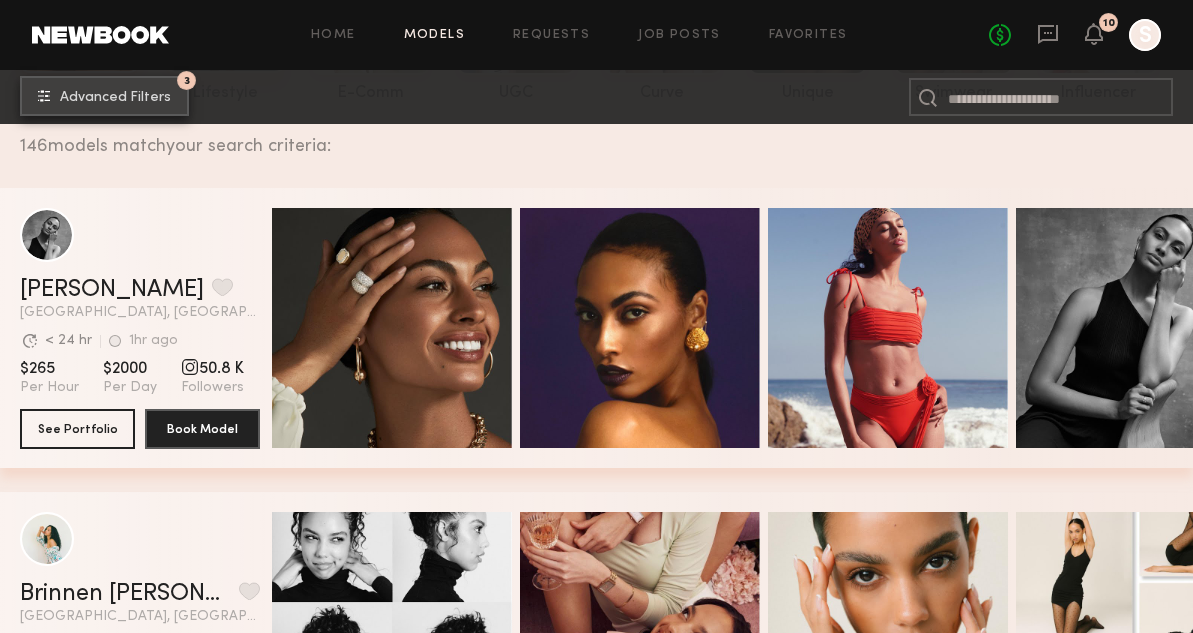 scroll, scrollTop: 292, scrollLeft: 0, axis: vertical 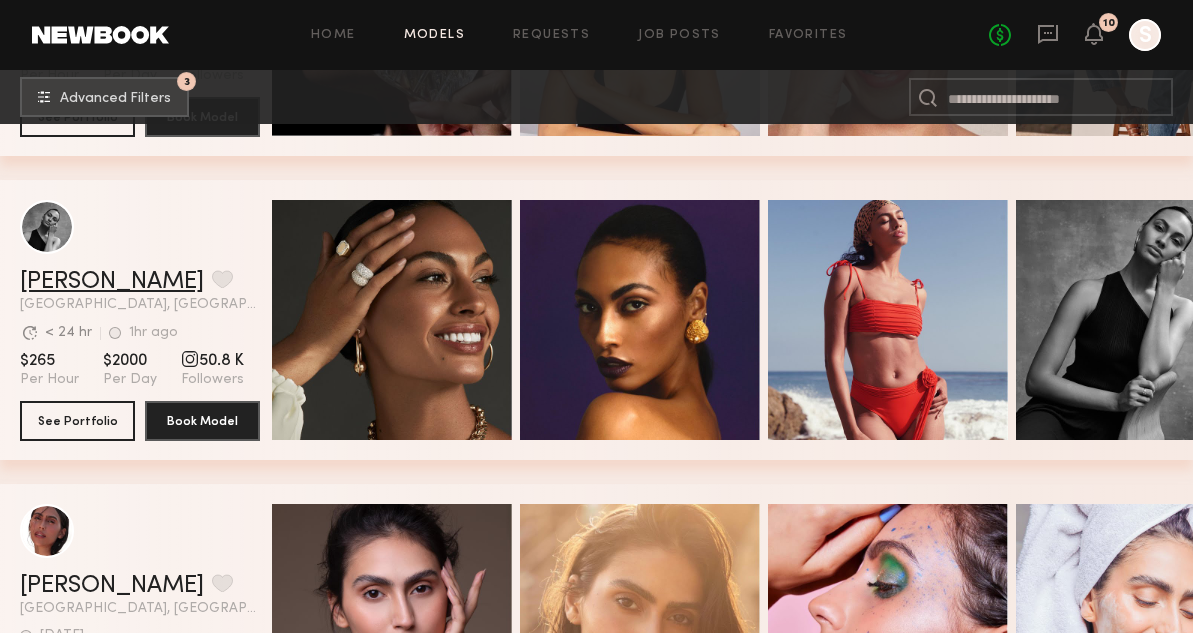 click on "[PERSON_NAME]" 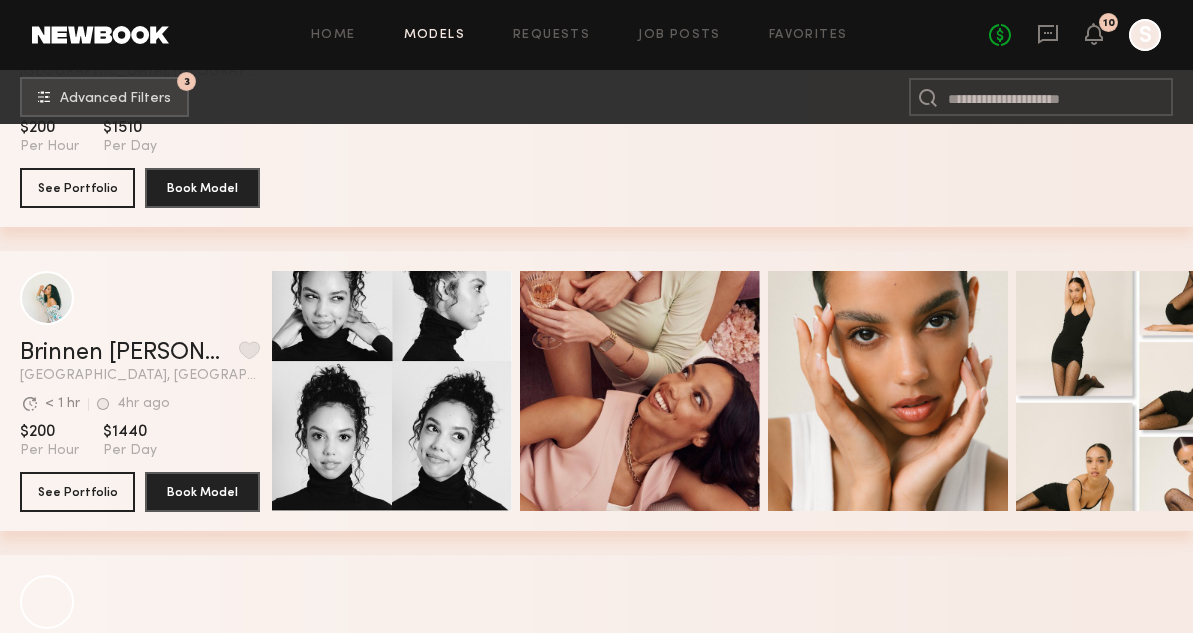 scroll, scrollTop: 4504, scrollLeft: 0, axis: vertical 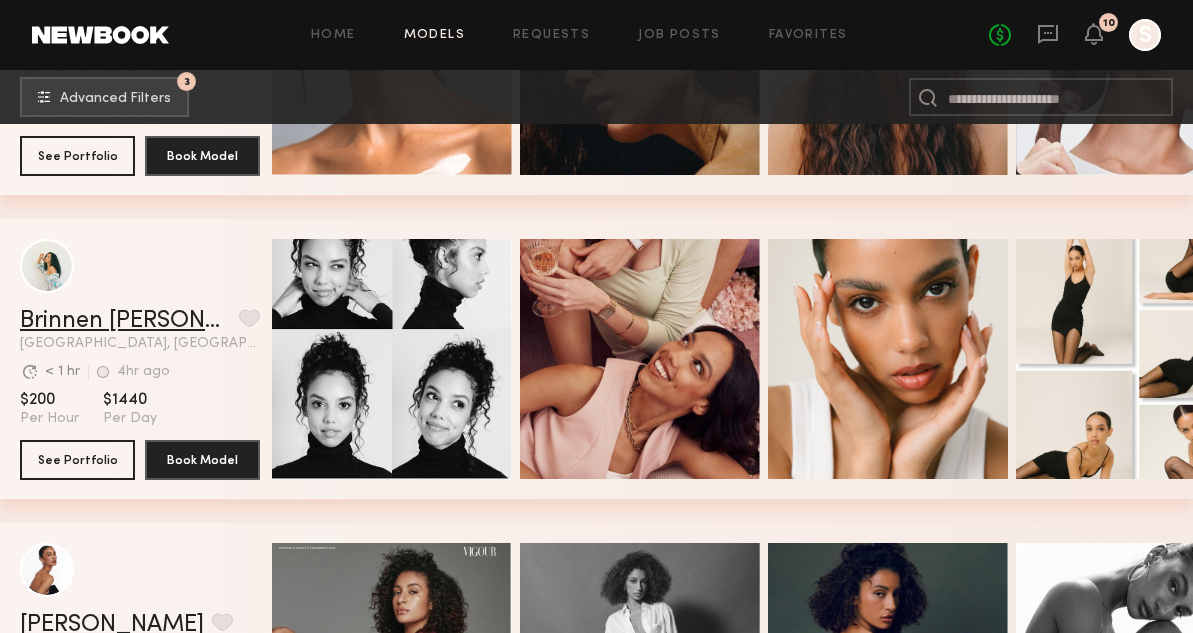 click on "Brinnen T." 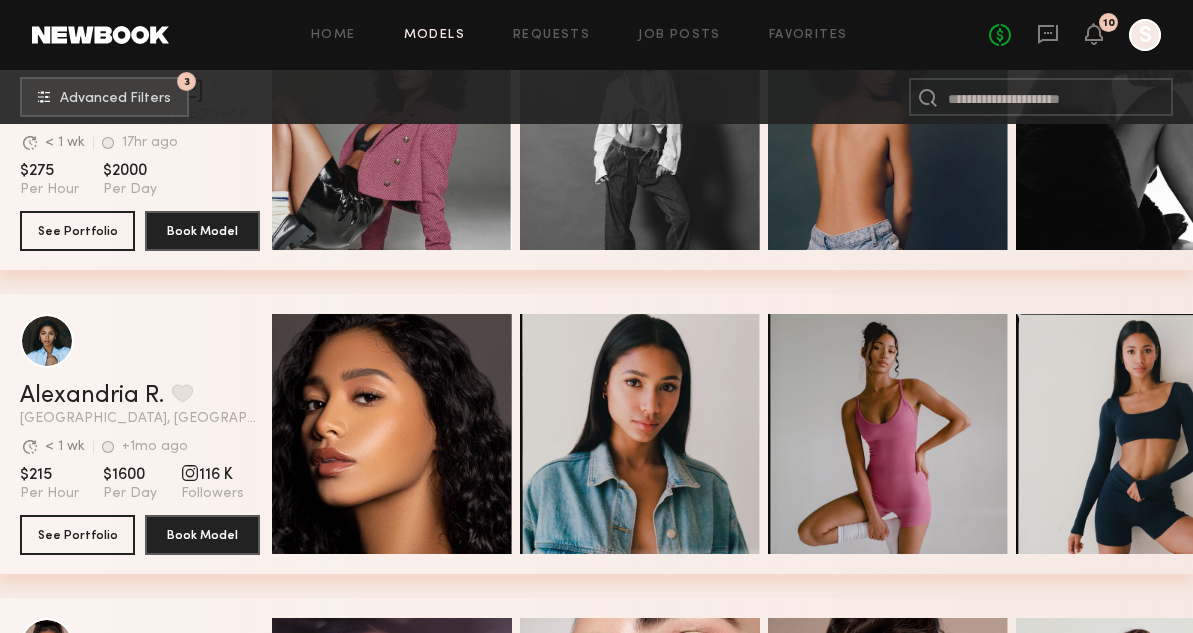 scroll, scrollTop: 5234, scrollLeft: 0, axis: vertical 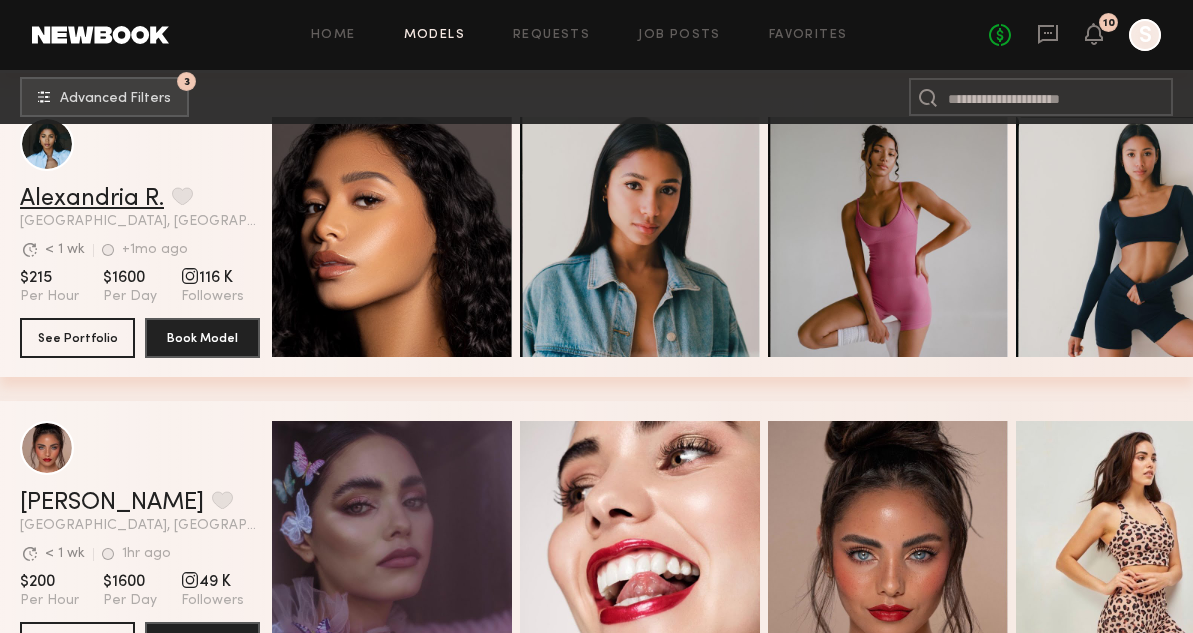 click on "Alexandria R." 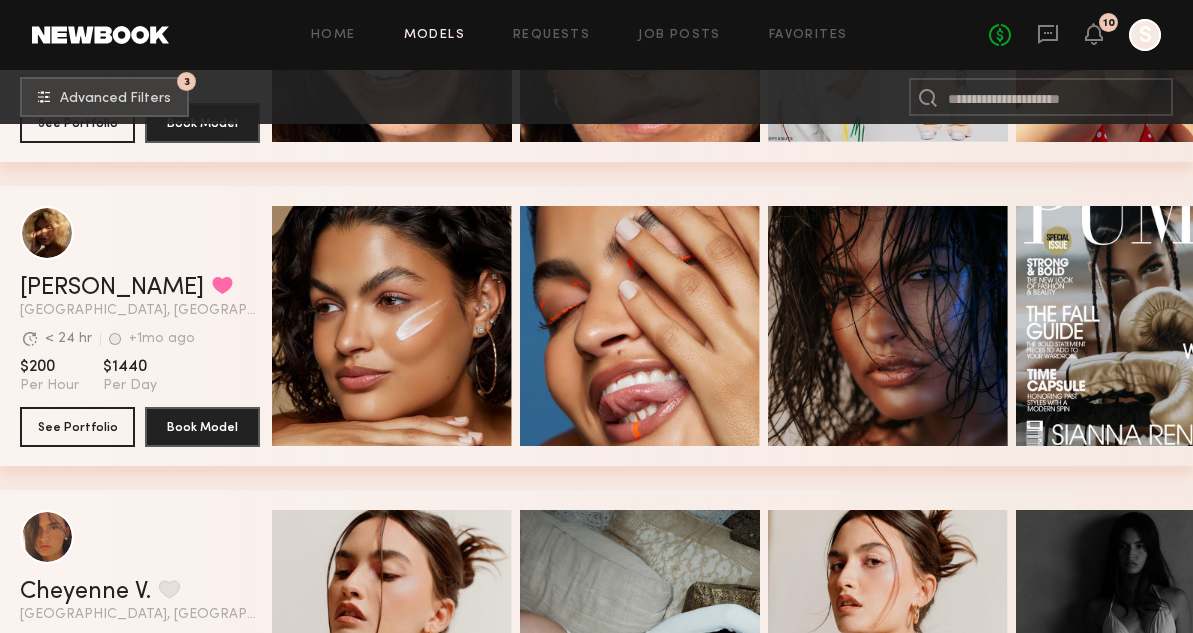 scroll, scrollTop: 6058, scrollLeft: 0, axis: vertical 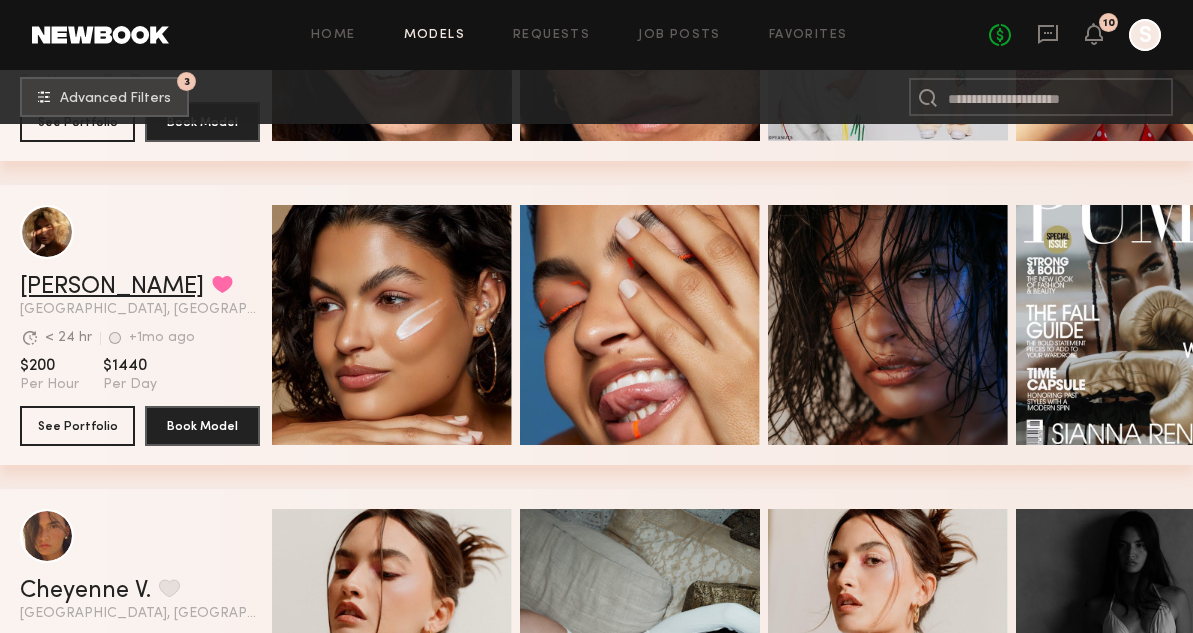 click on "Sianna R." 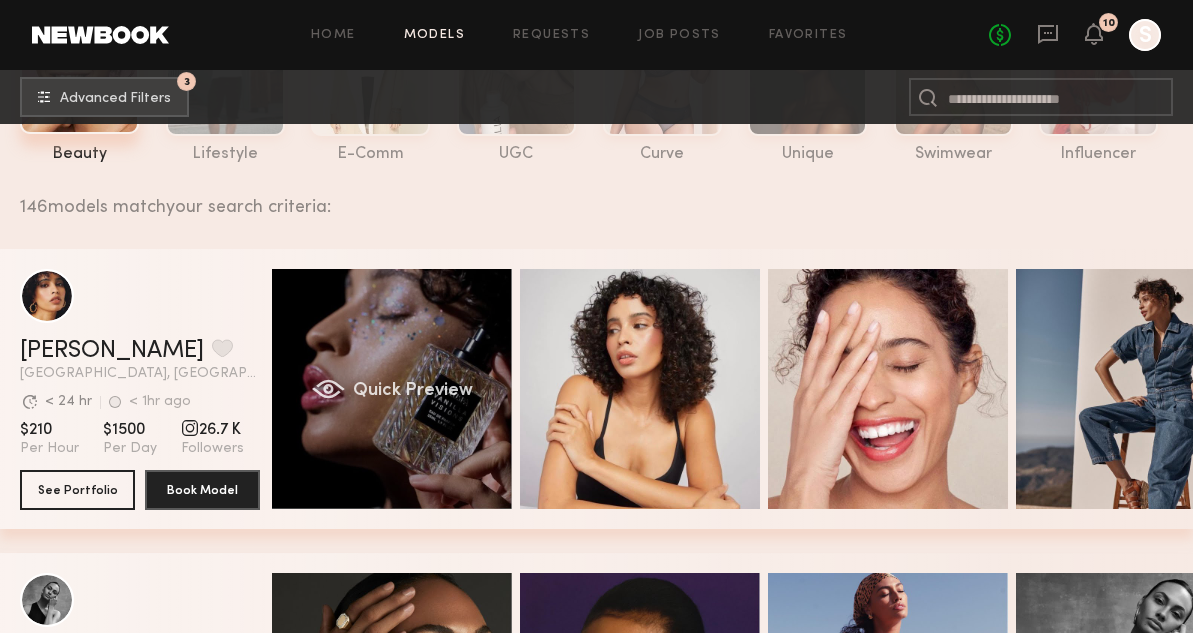 scroll, scrollTop: 0, scrollLeft: 0, axis: both 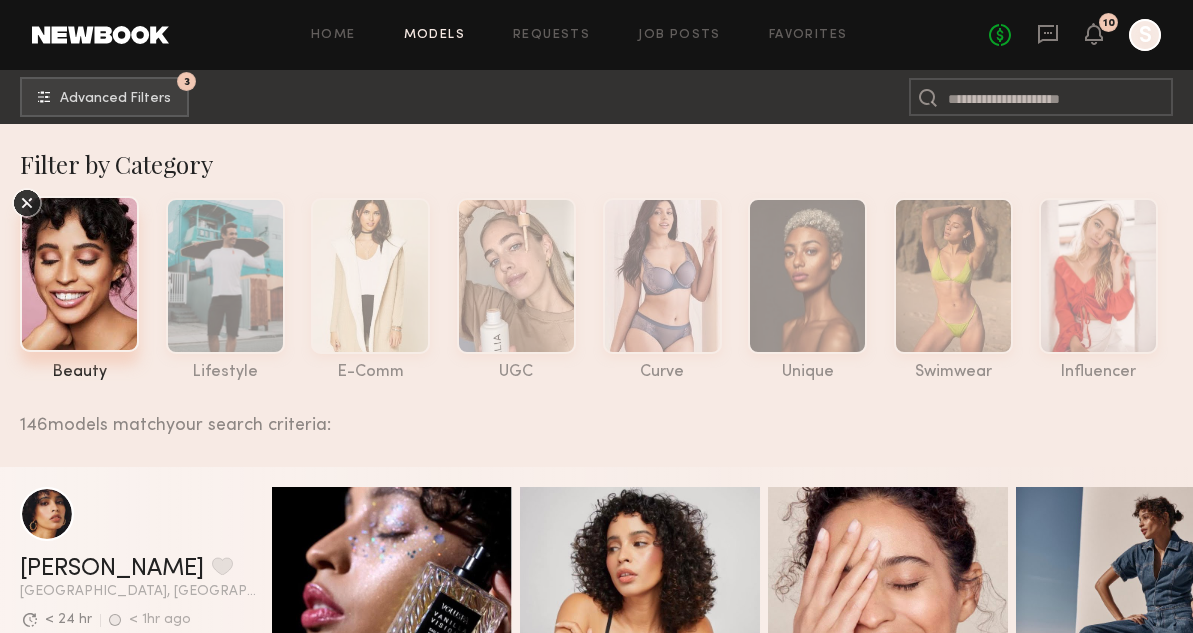 click on "Models" 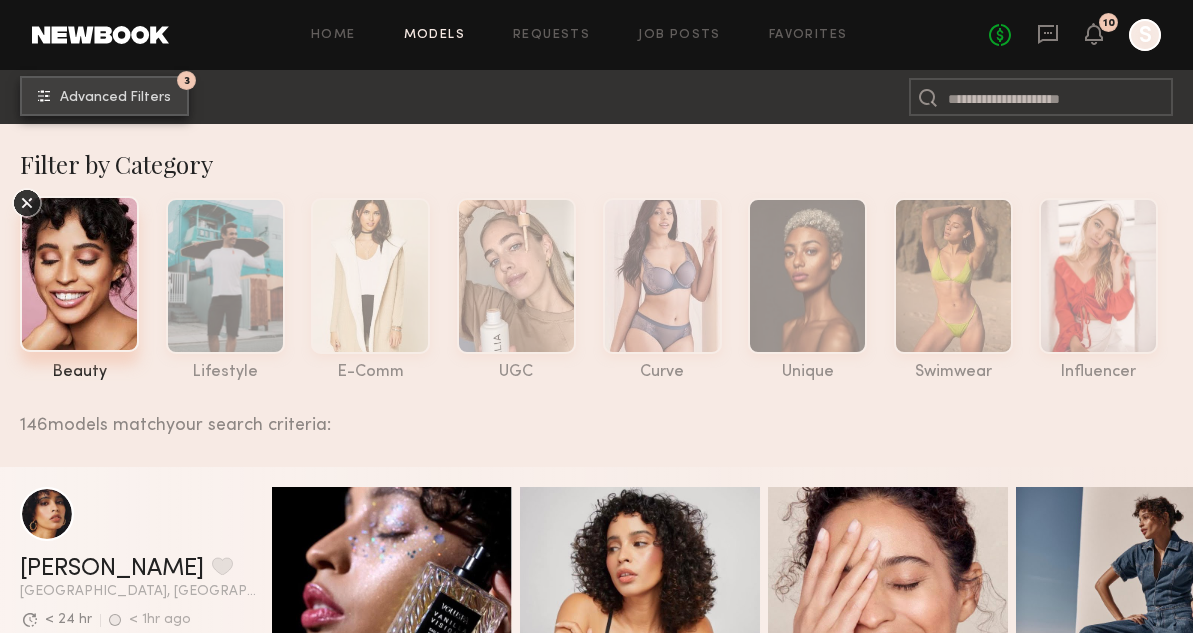 click on "3 Advanced Filters" 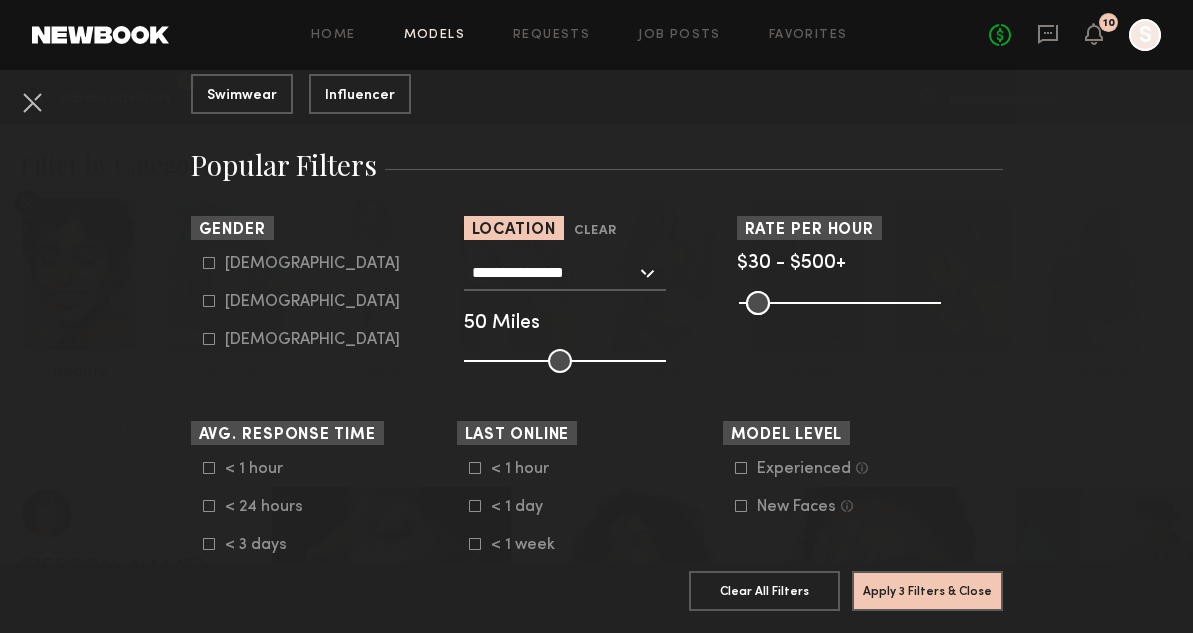 scroll, scrollTop: 283, scrollLeft: 0, axis: vertical 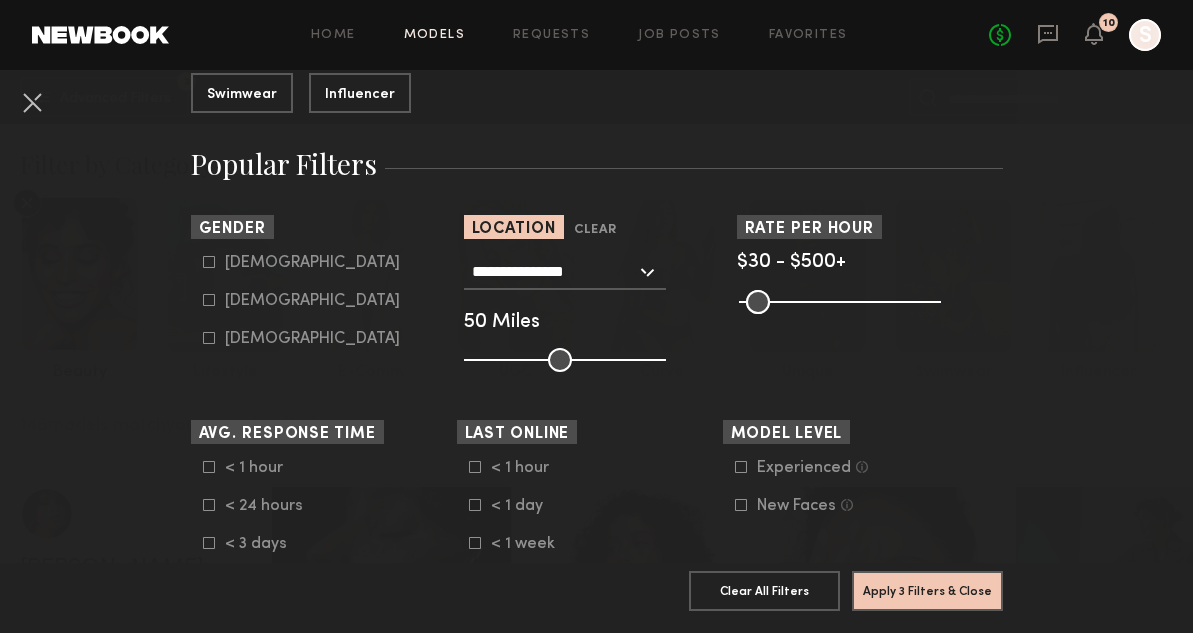 click on "Male" 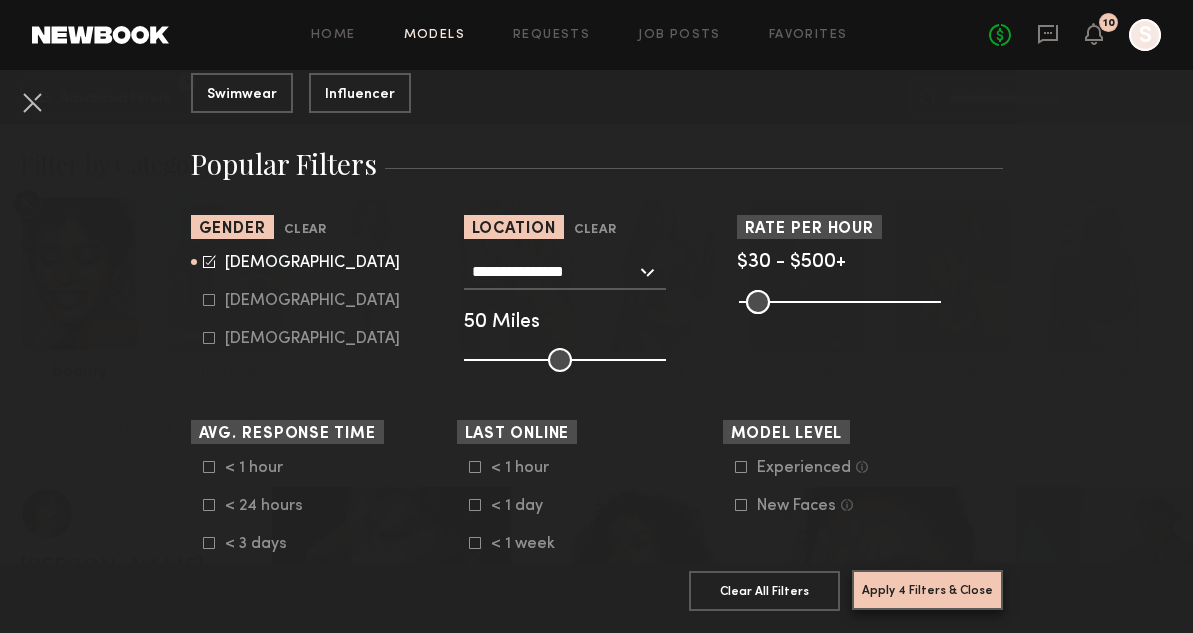click on "Apply 4 Filters & Close" 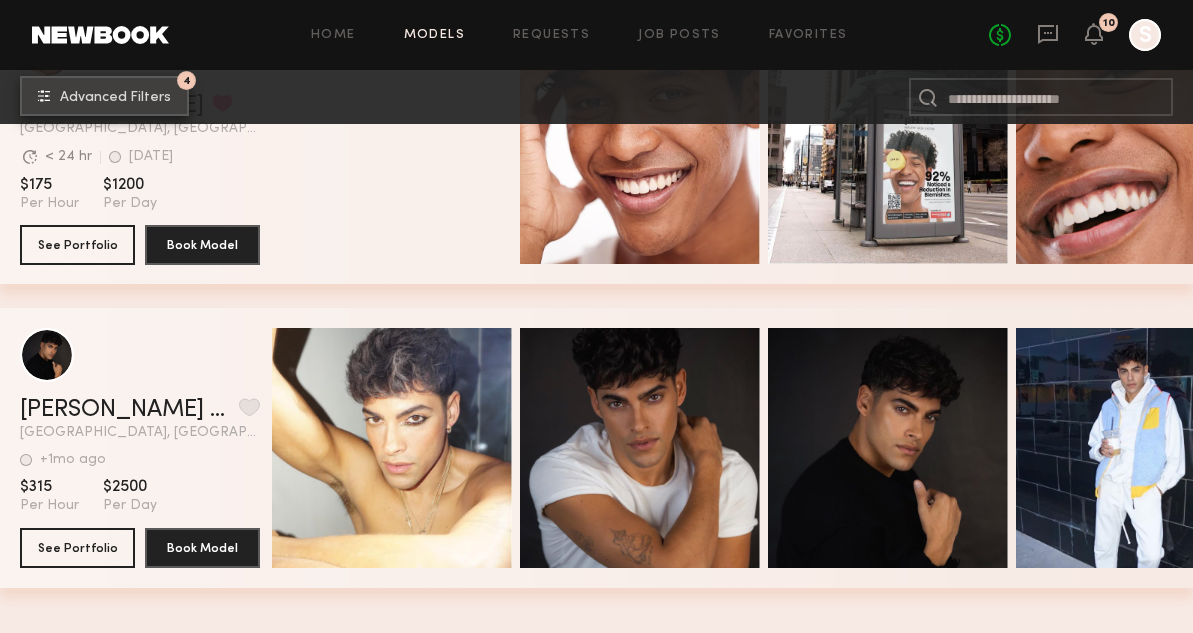 scroll, scrollTop: 0, scrollLeft: 0, axis: both 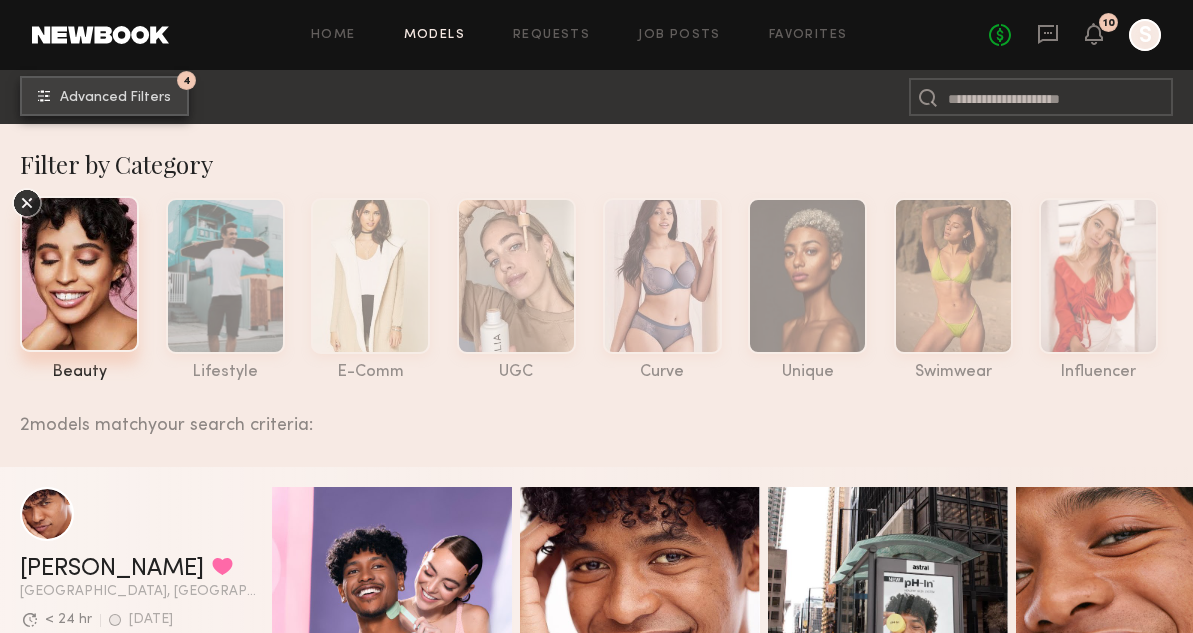 click on "4 Advanced Filters" 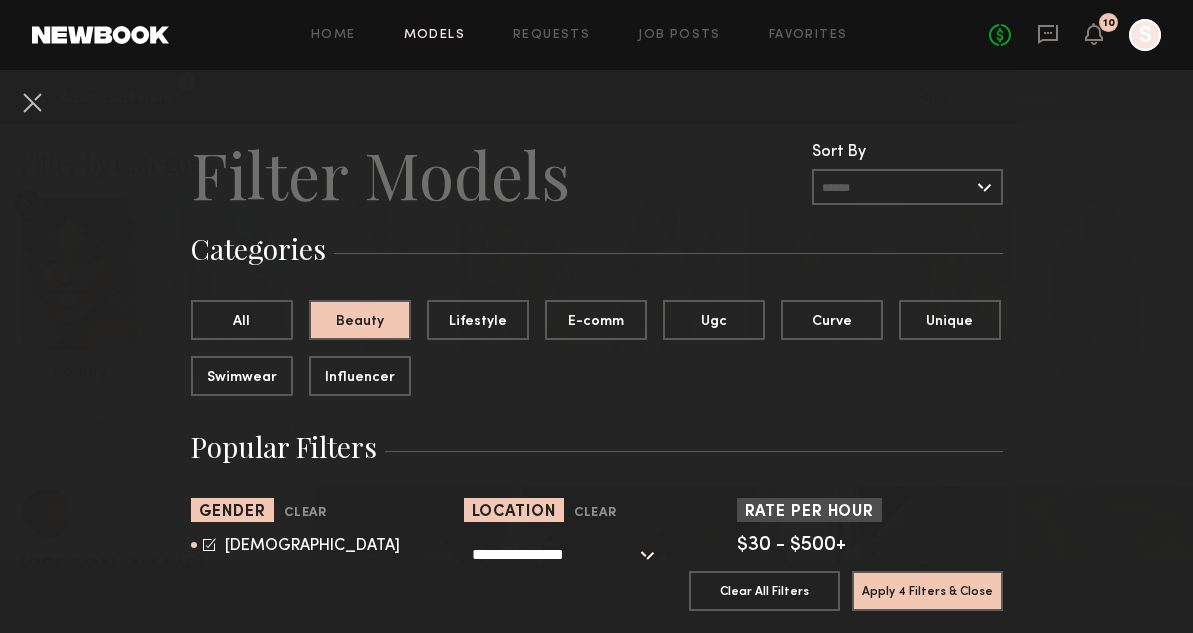 click 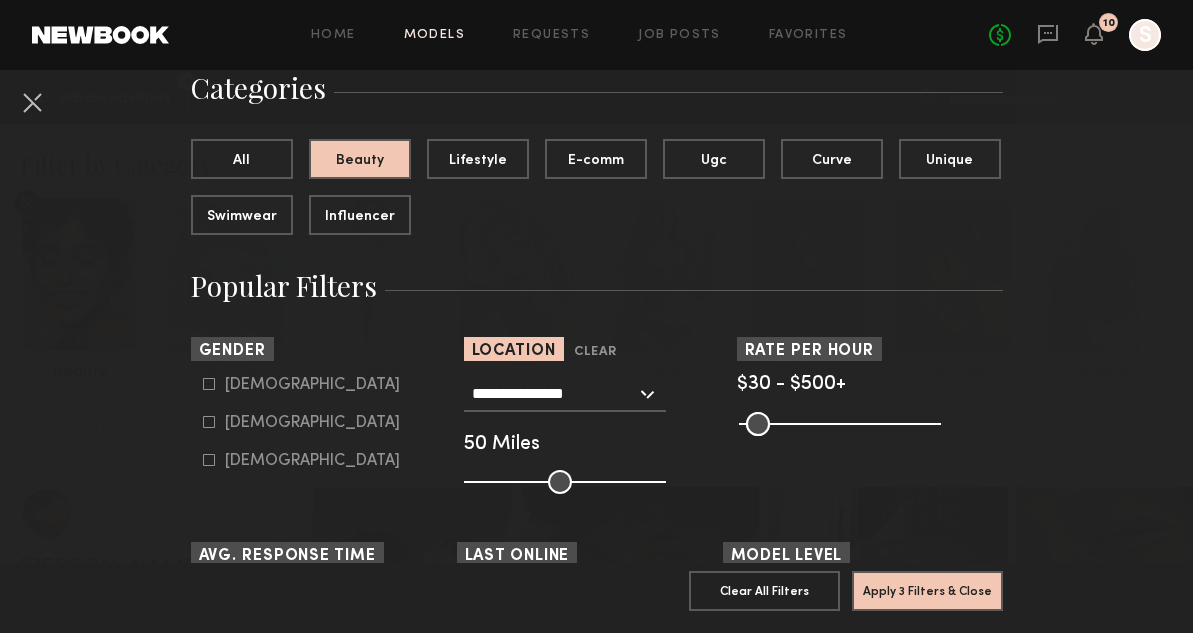 scroll, scrollTop: 166, scrollLeft: 0, axis: vertical 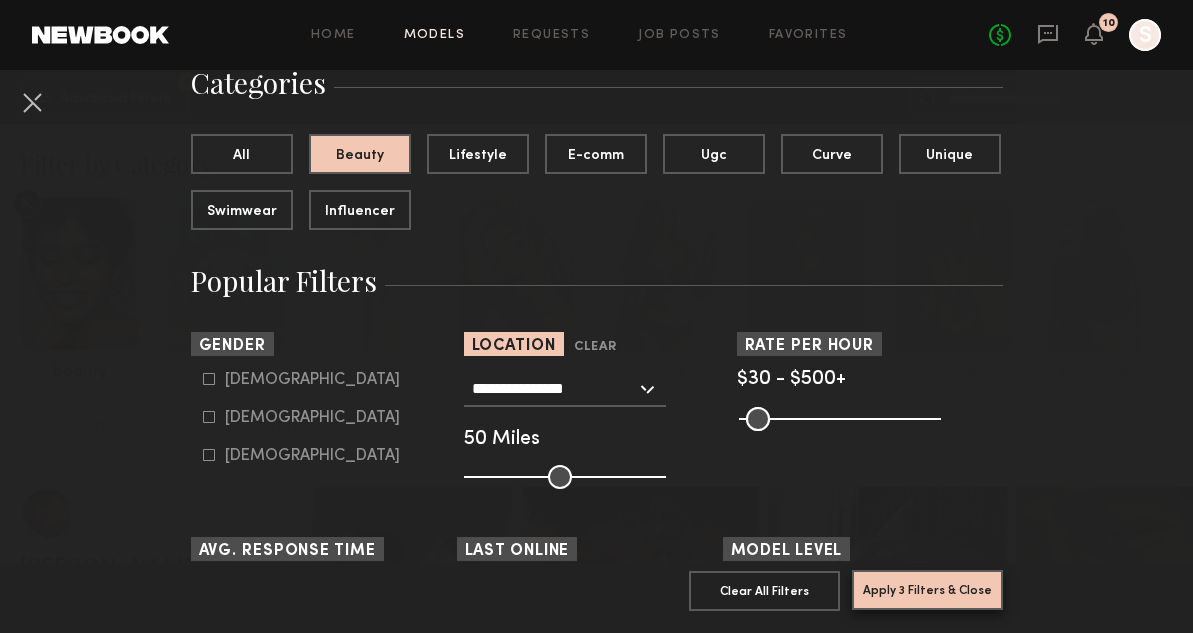 click on "Apply 3 Filters & Close" 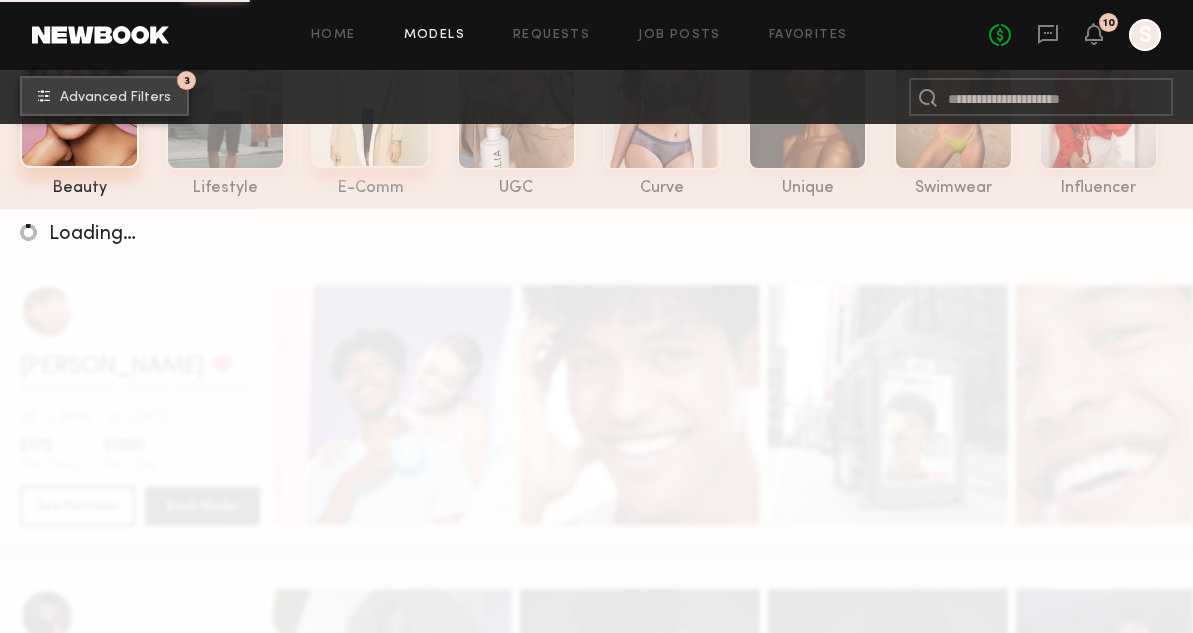 scroll, scrollTop: 187, scrollLeft: 0, axis: vertical 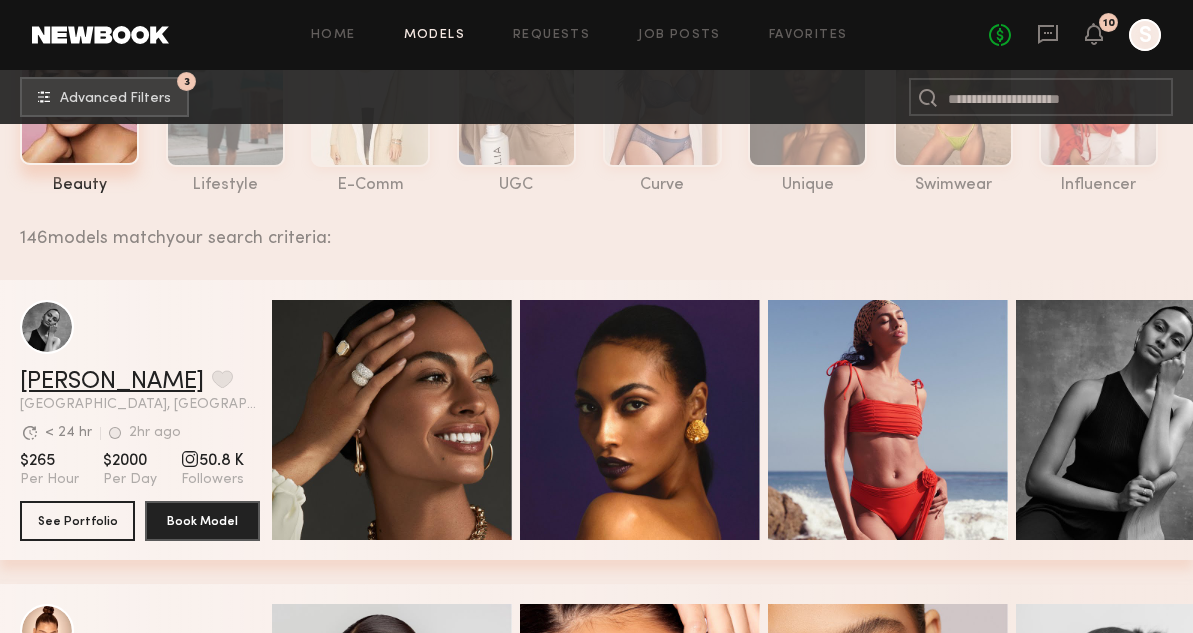 click on "[PERSON_NAME]" 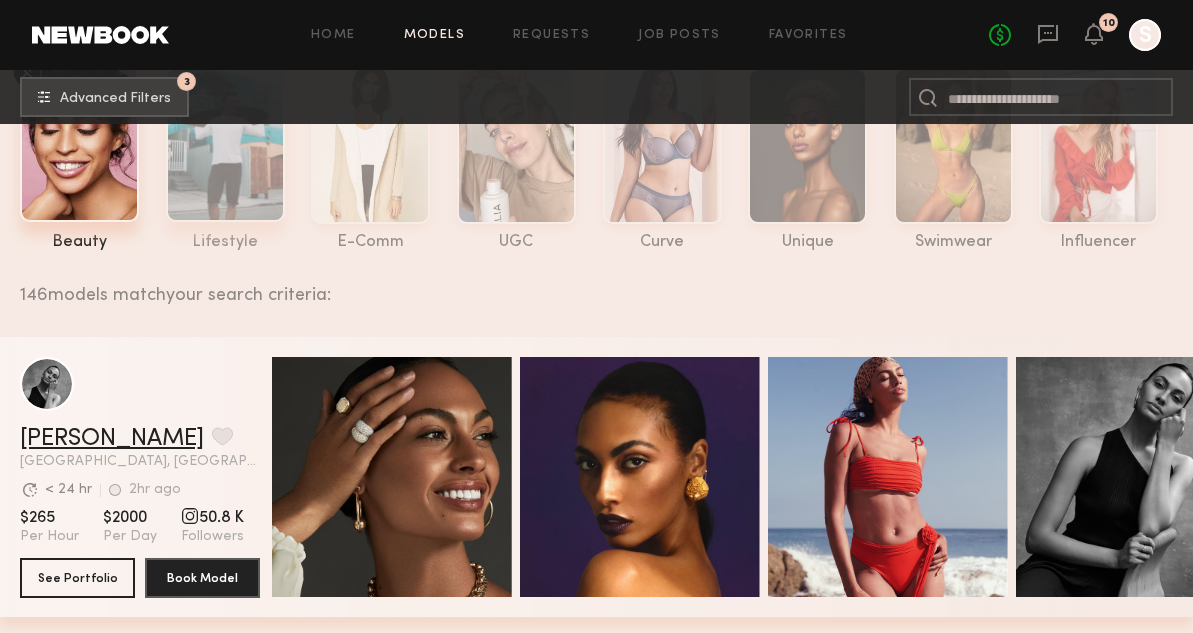 scroll, scrollTop: 166, scrollLeft: 0, axis: vertical 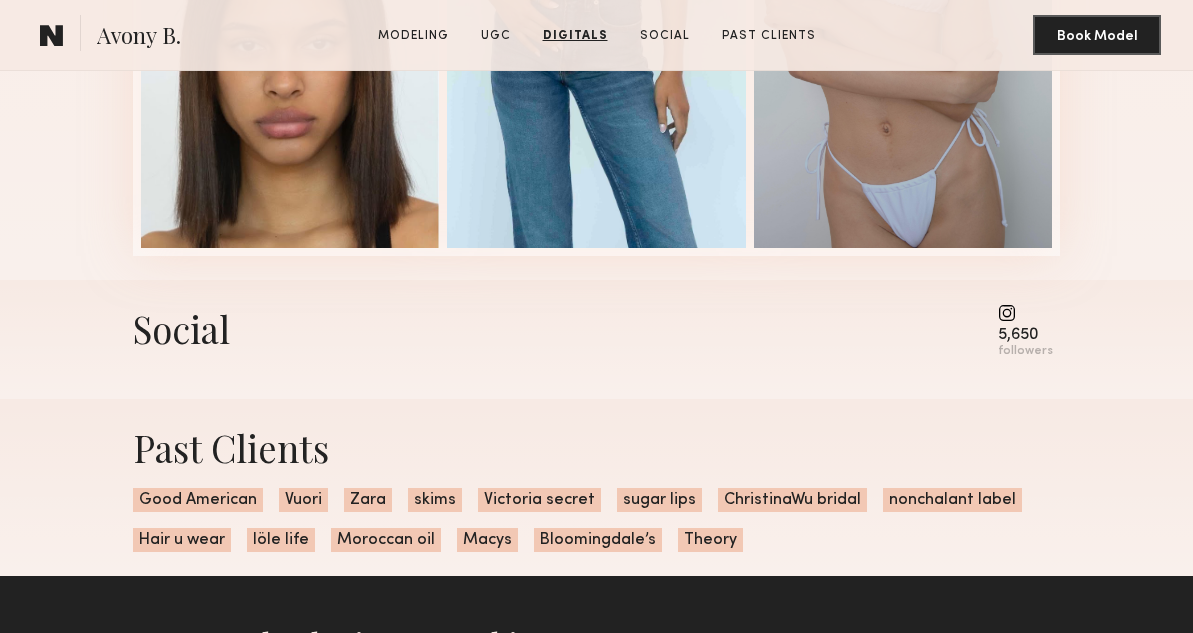 click at bounding box center (1025, 313) 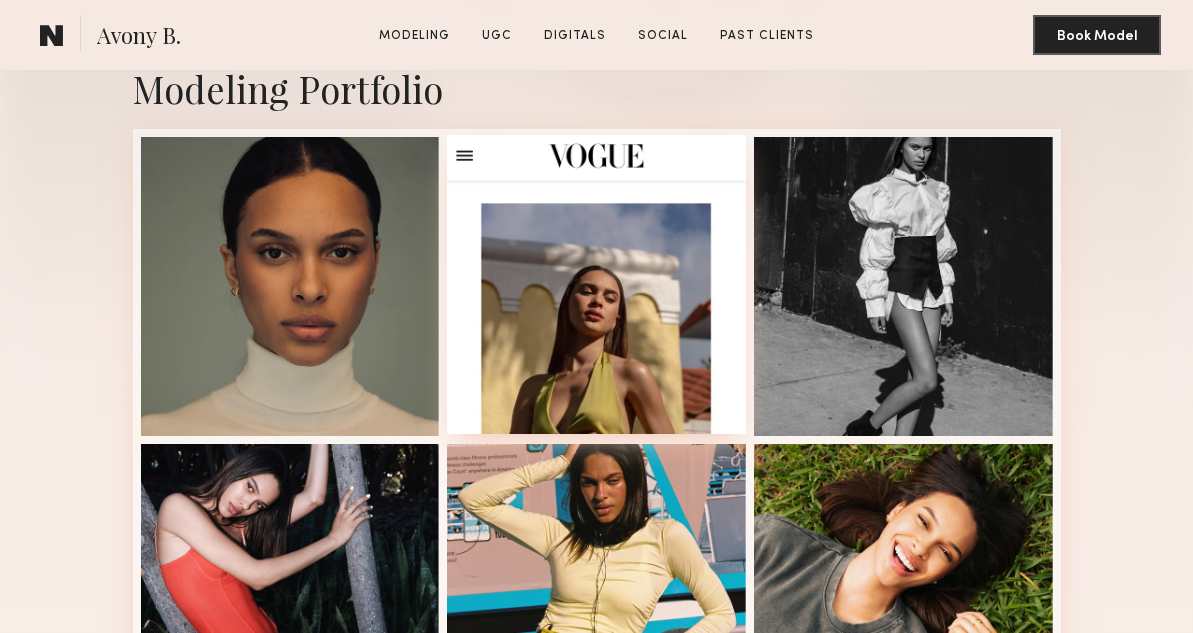 scroll, scrollTop: 420, scrollLeft: 0, axis: vertical 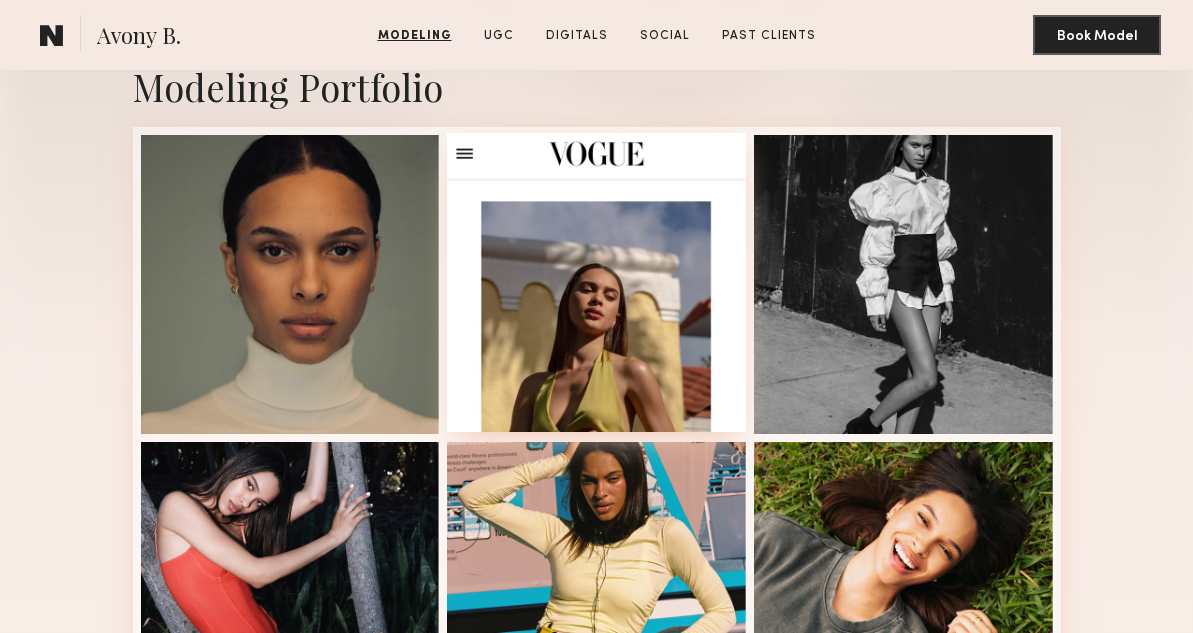 click at bounding box center (596, 282) 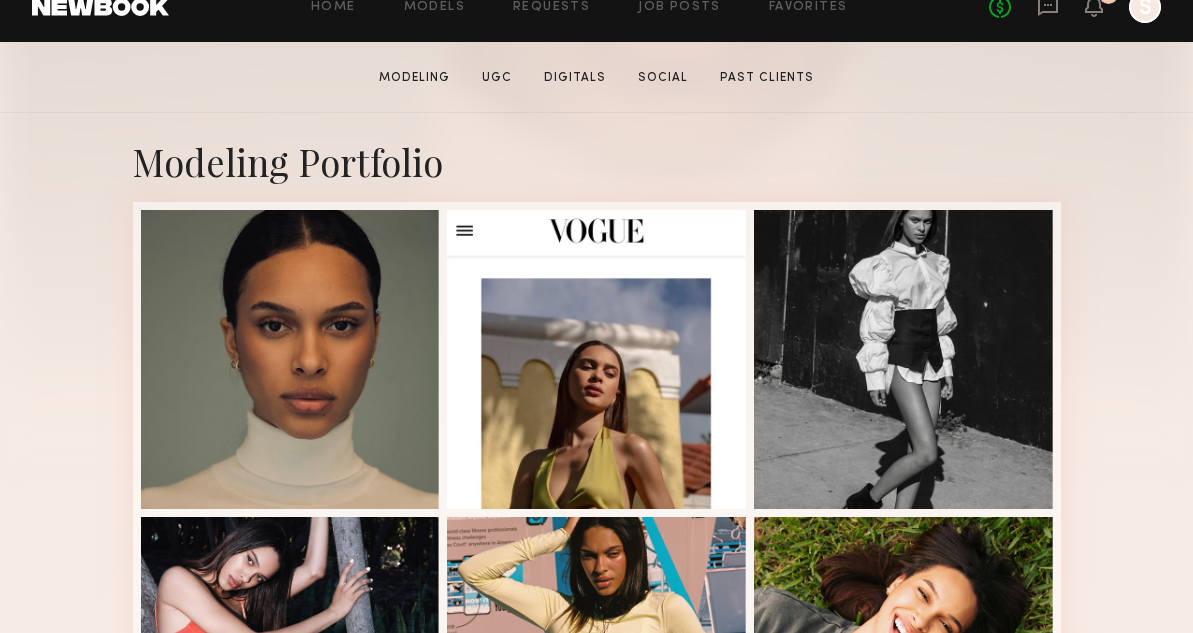 scroll, scrollTop: 356, scrollLeft: 0, axis: vertical 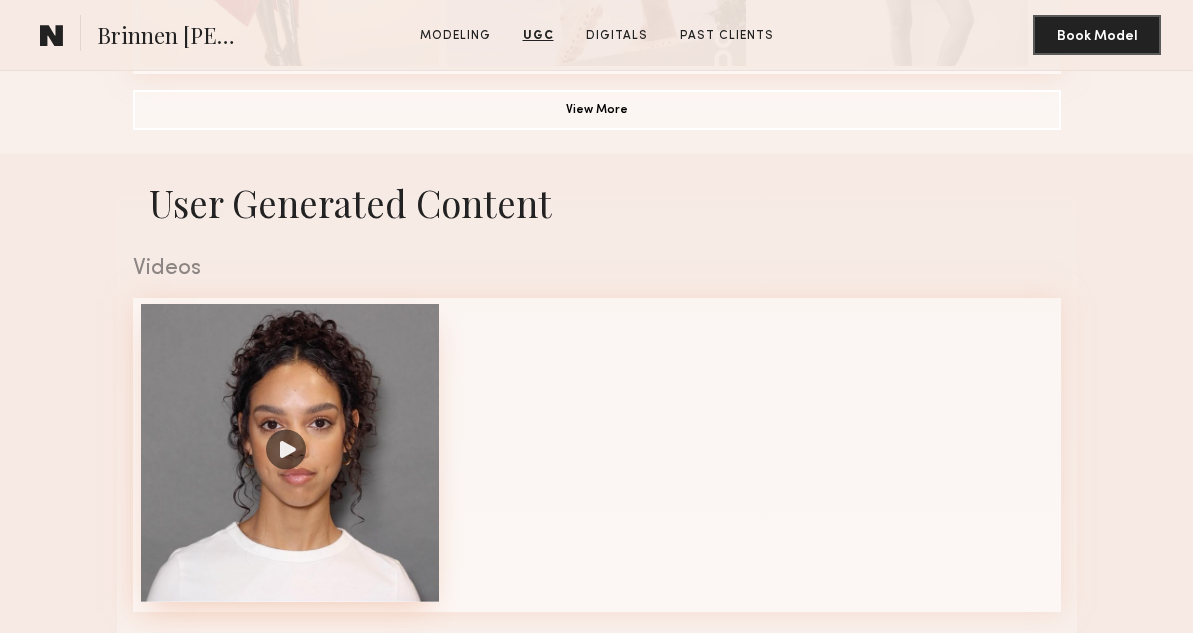 click at bounding box center (290, 453) 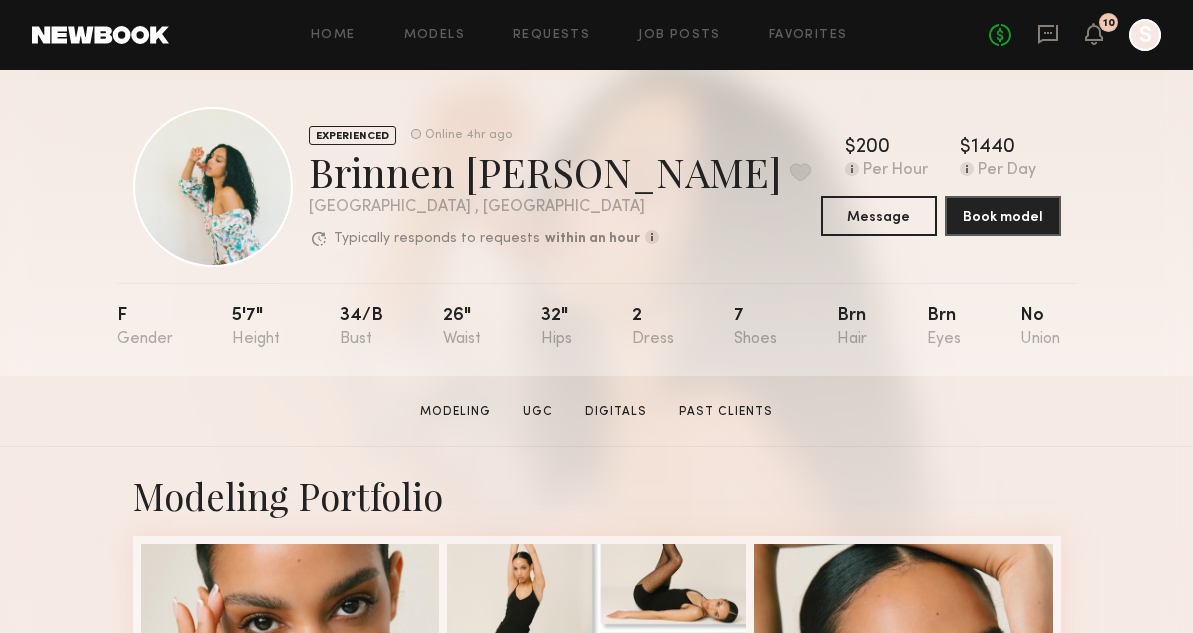 scroll, scrollTop: 387, scrollLeft: 0, axis: vertical 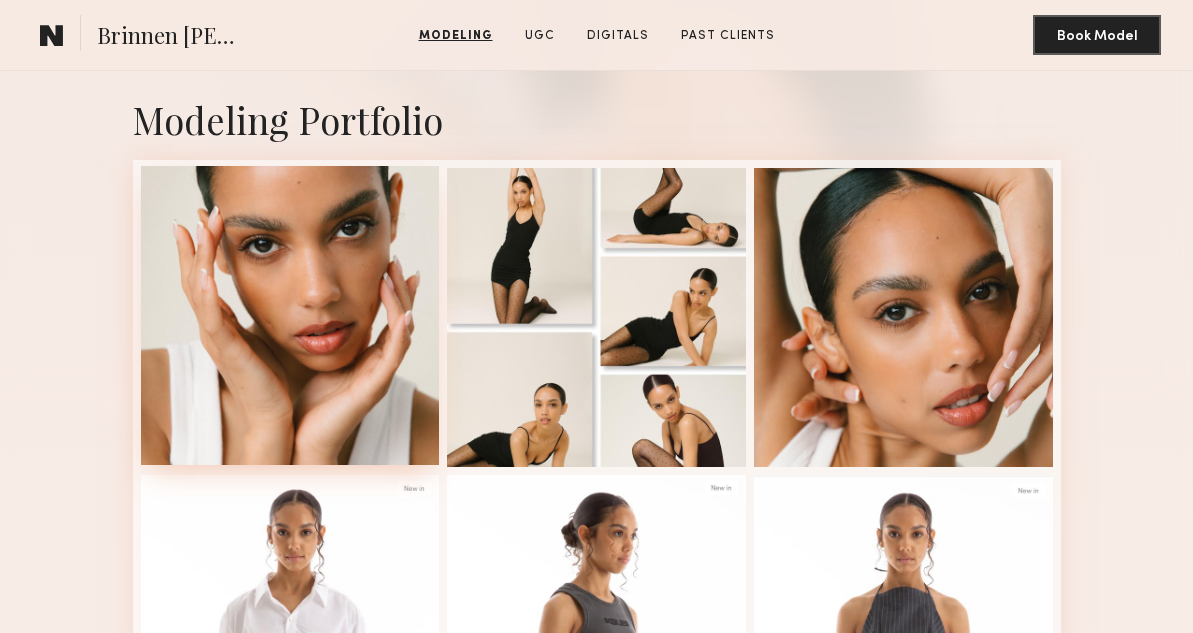 click at bounding box center [290, 315] 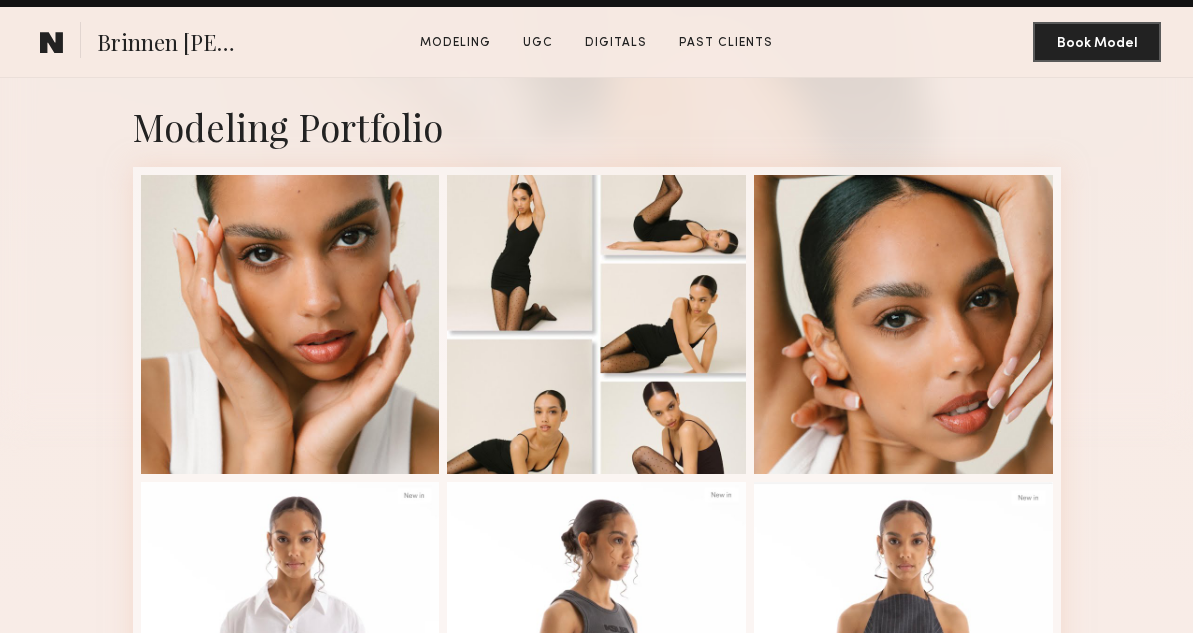scroll, scrollTop: 467, scrollLeft: 0, axis: vertical 